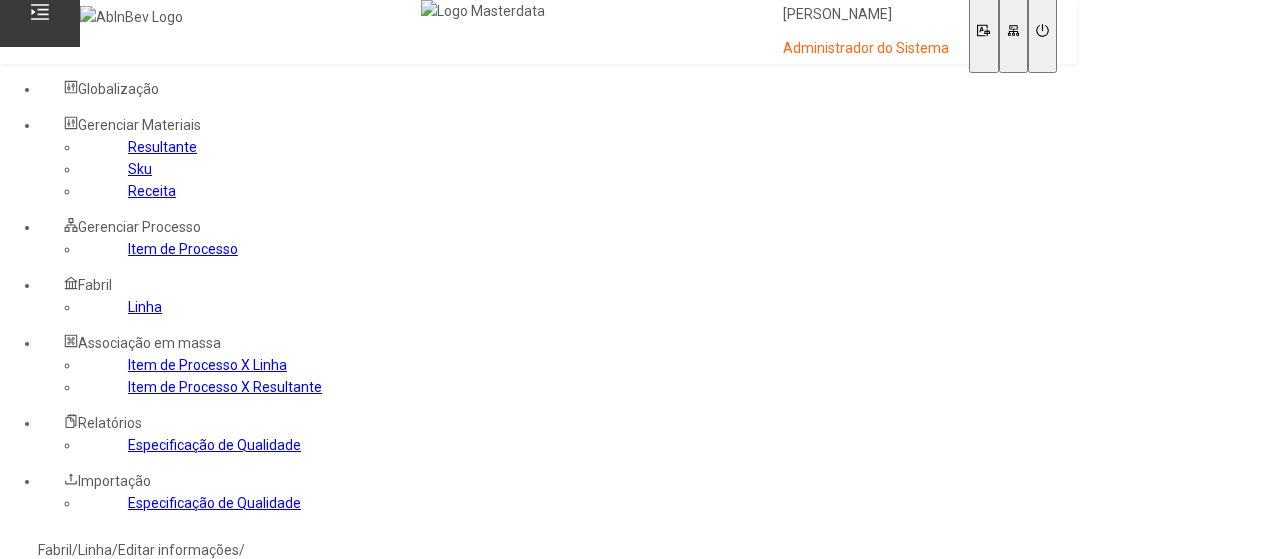 scroll, scrollTop: 0, scrollLeft: 0, axis: both 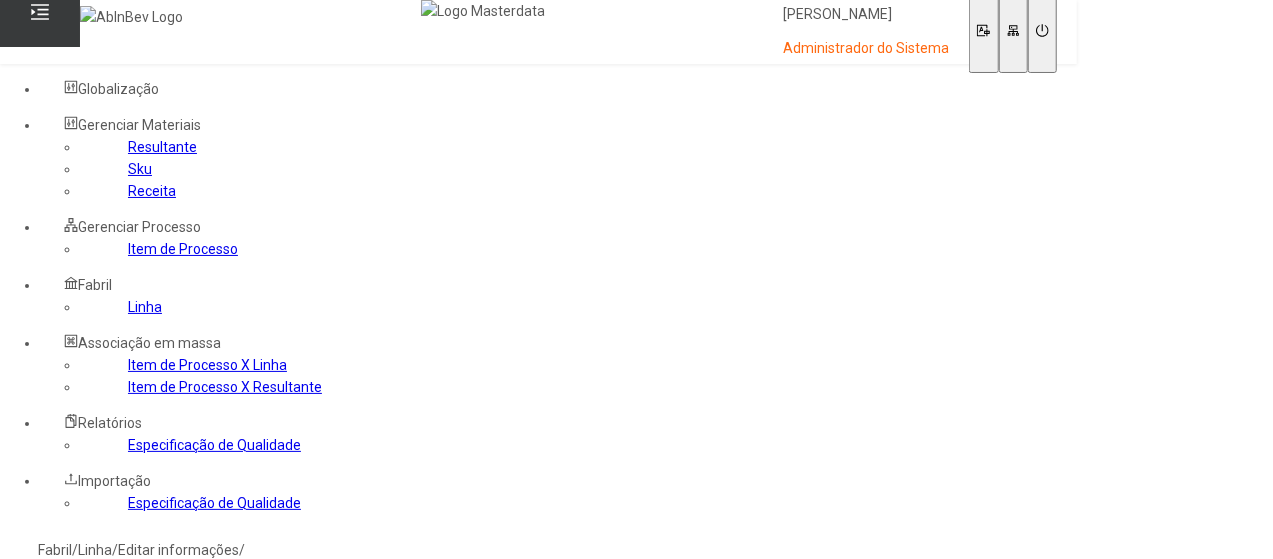 click 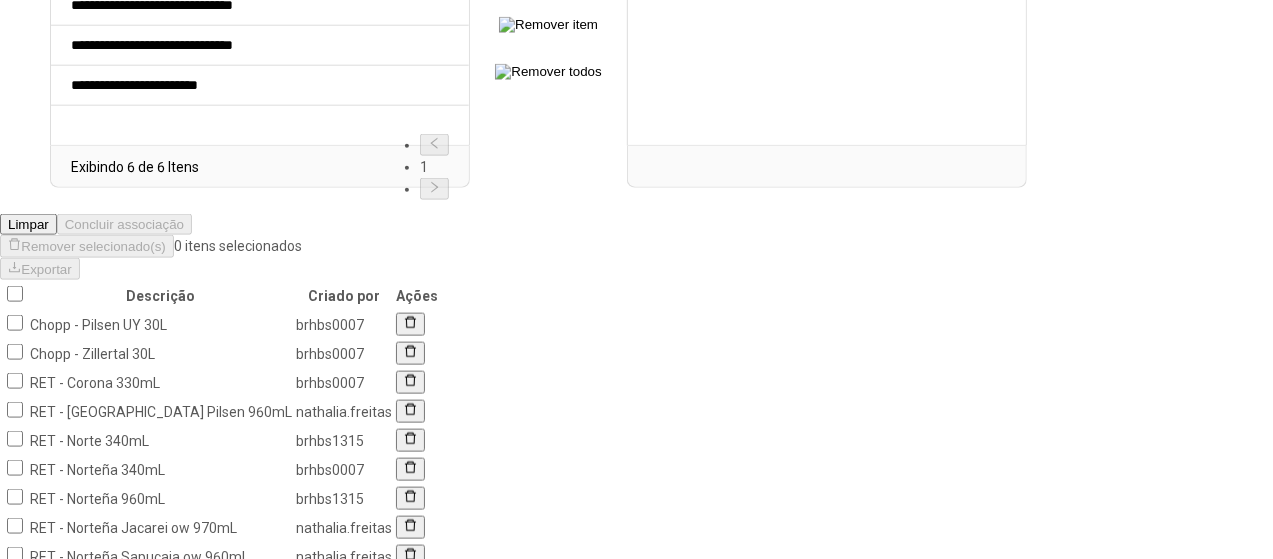 scroll, scrollTop: 1190, scrollLeft: 0, axis: vertical 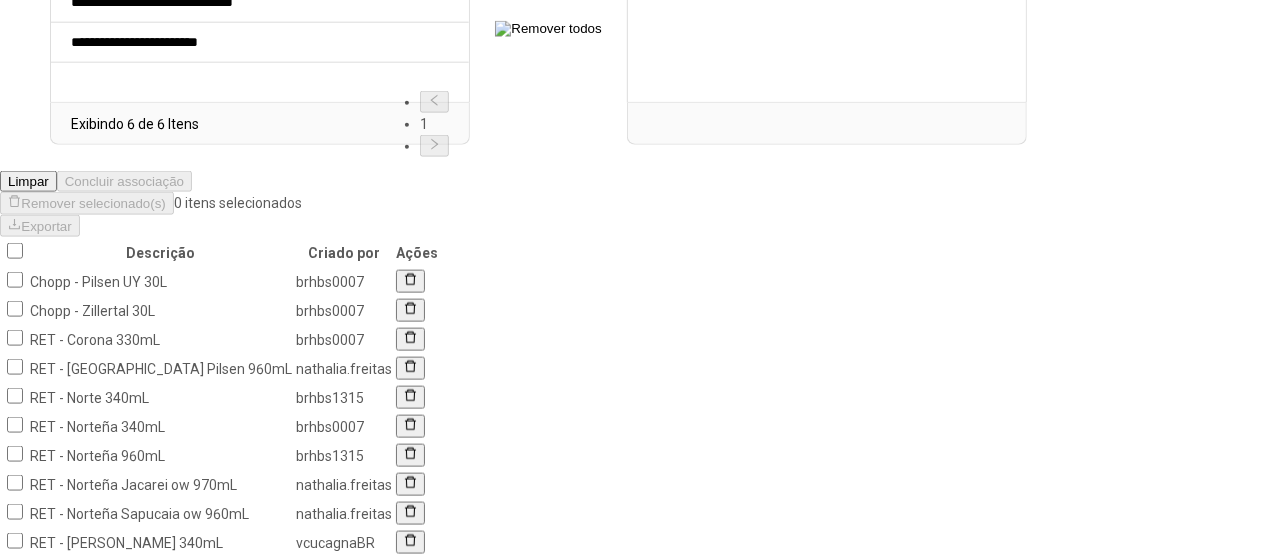 type on "***" 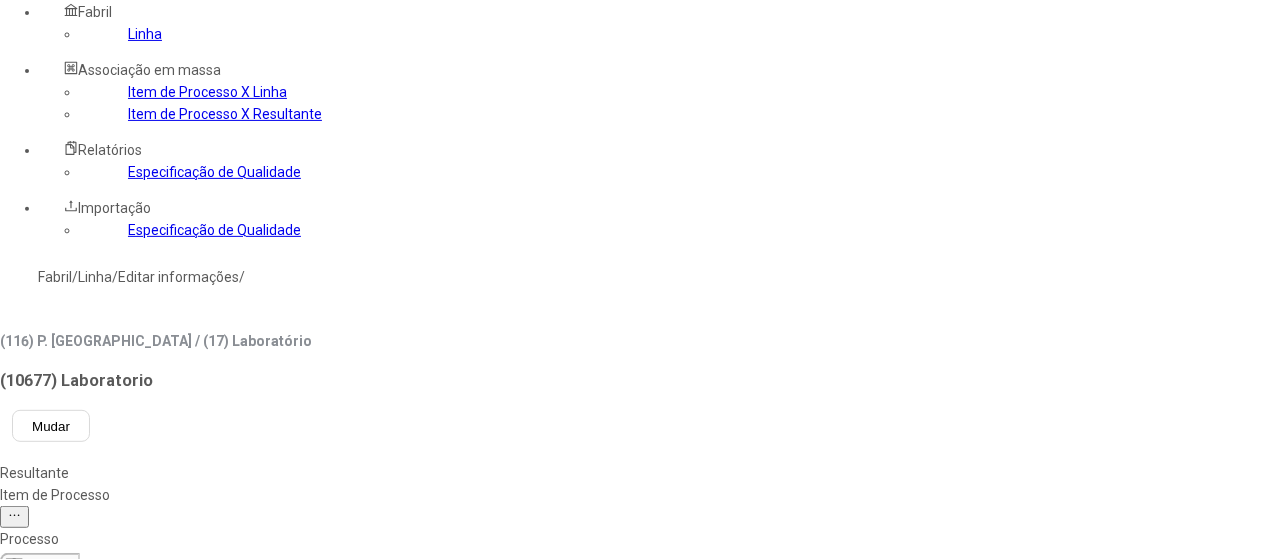 scroll, scrollTop: 90, scrollLeft: 0, axis: vertical 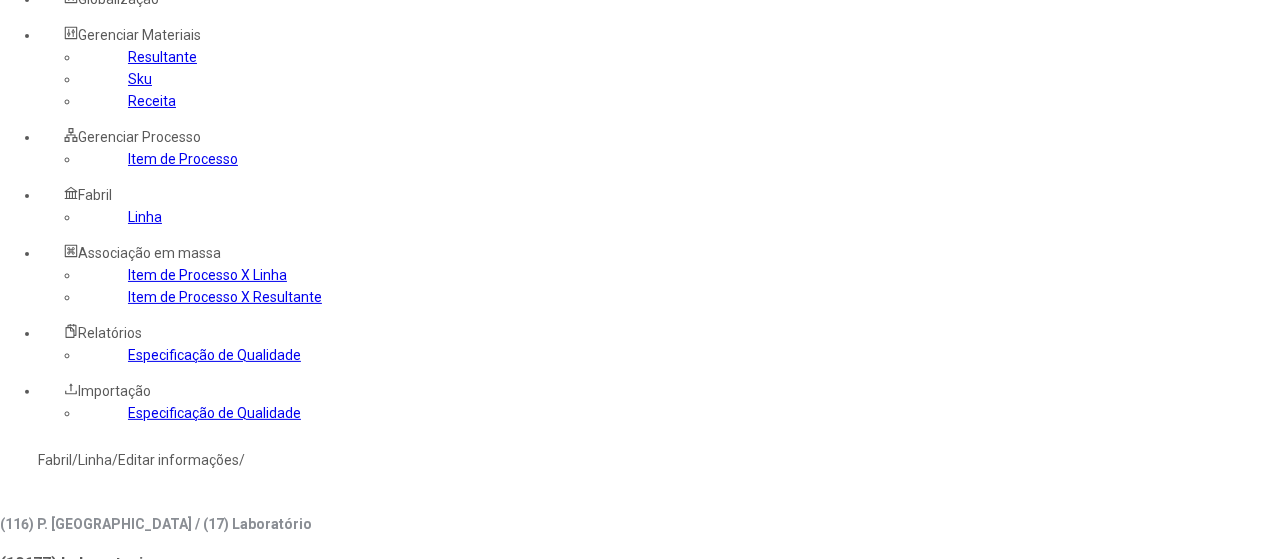 click on "UN - Análise Cerv - da Linha" 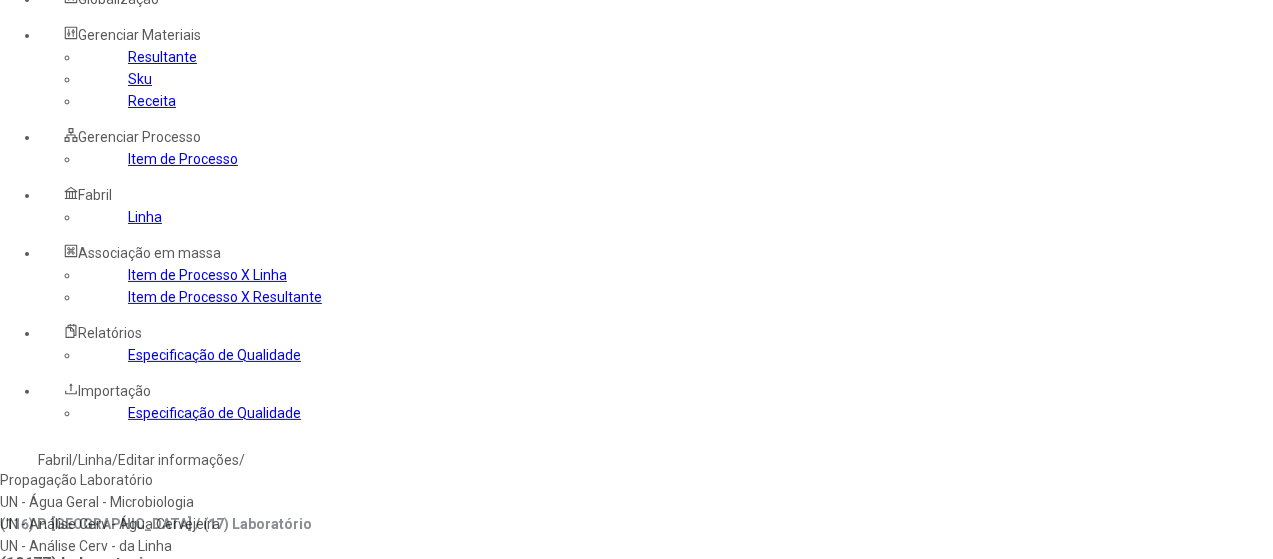 click on "UN - Análise Cerv - da Linha - KWT" at bounding box center [113, 634] 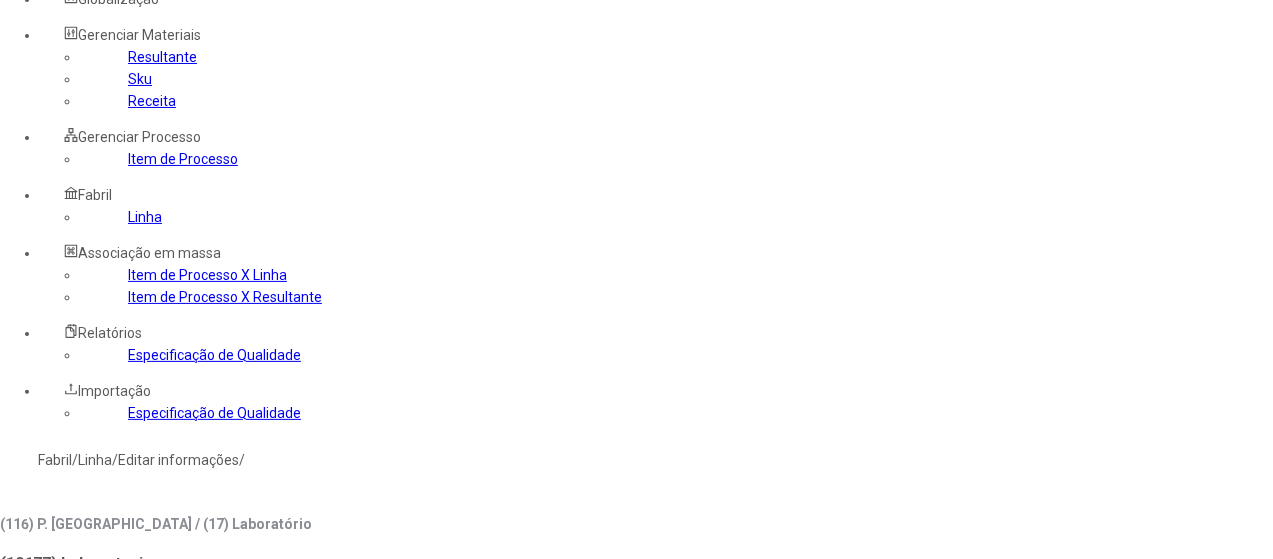 type 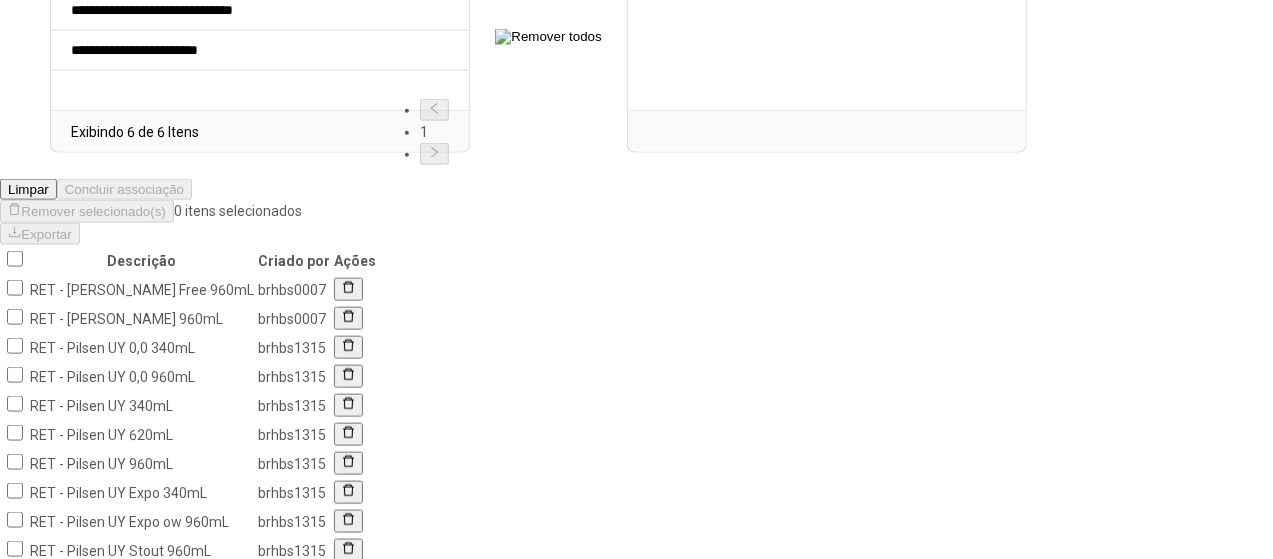 scroll, scrollTop: 1190, scrollLeft: 0, axis: vertical 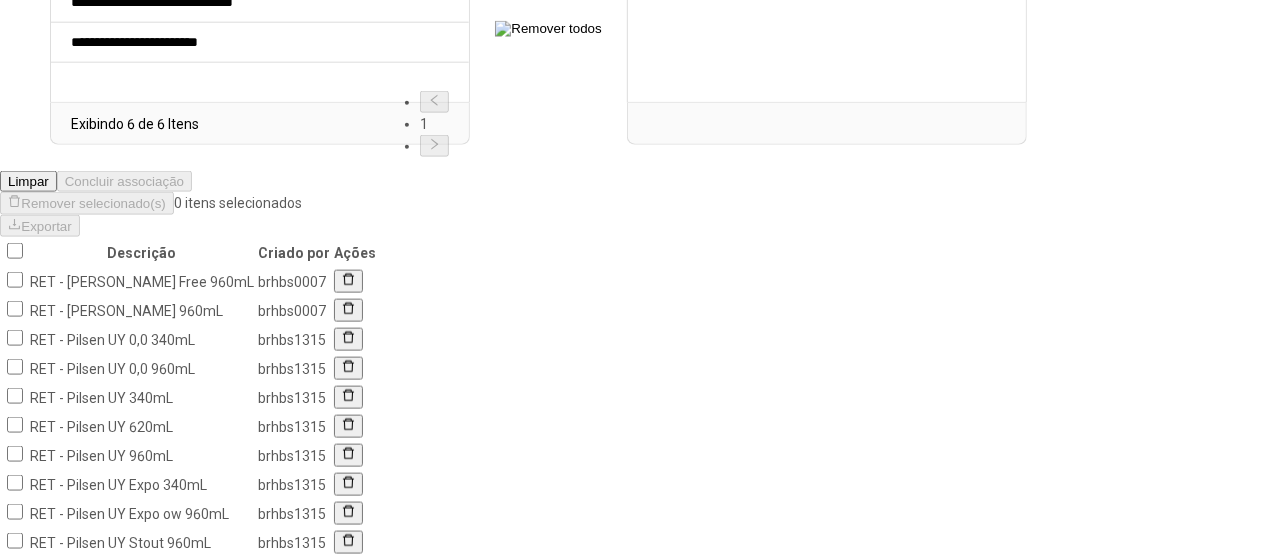 type on "***" 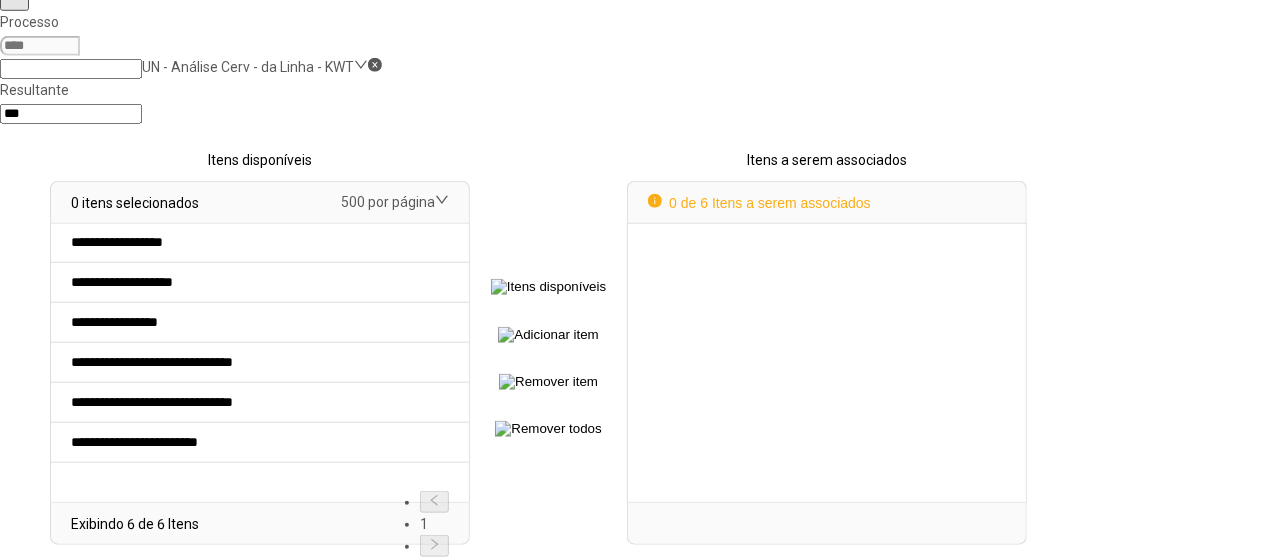 scroll, scrollTop: 390, scrollLeft: 0, axis: vertical 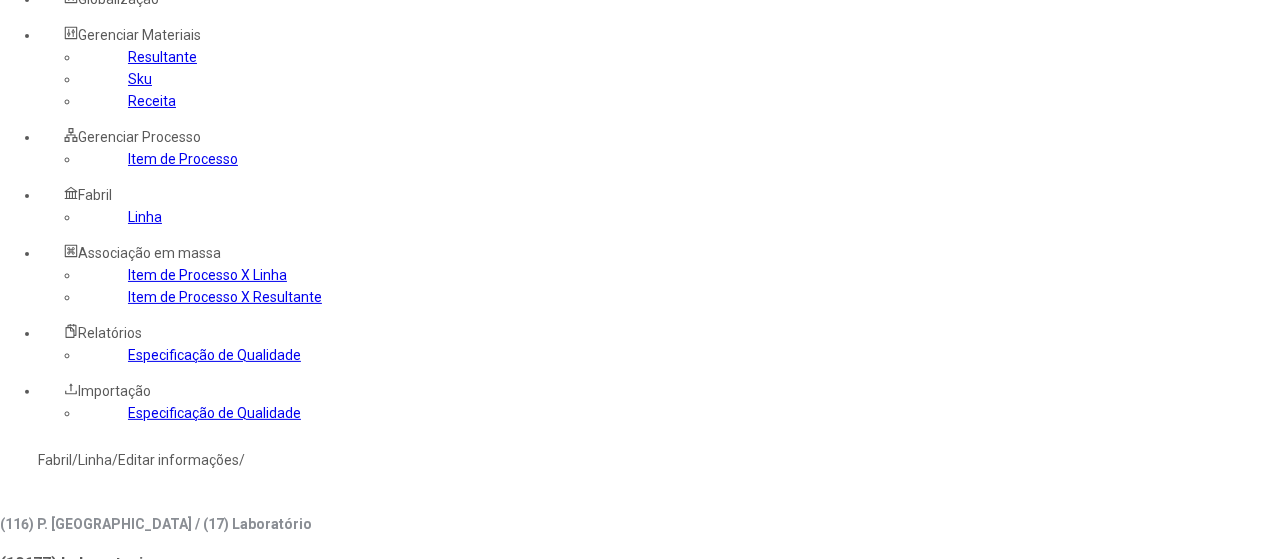 click on "Item de Processo" 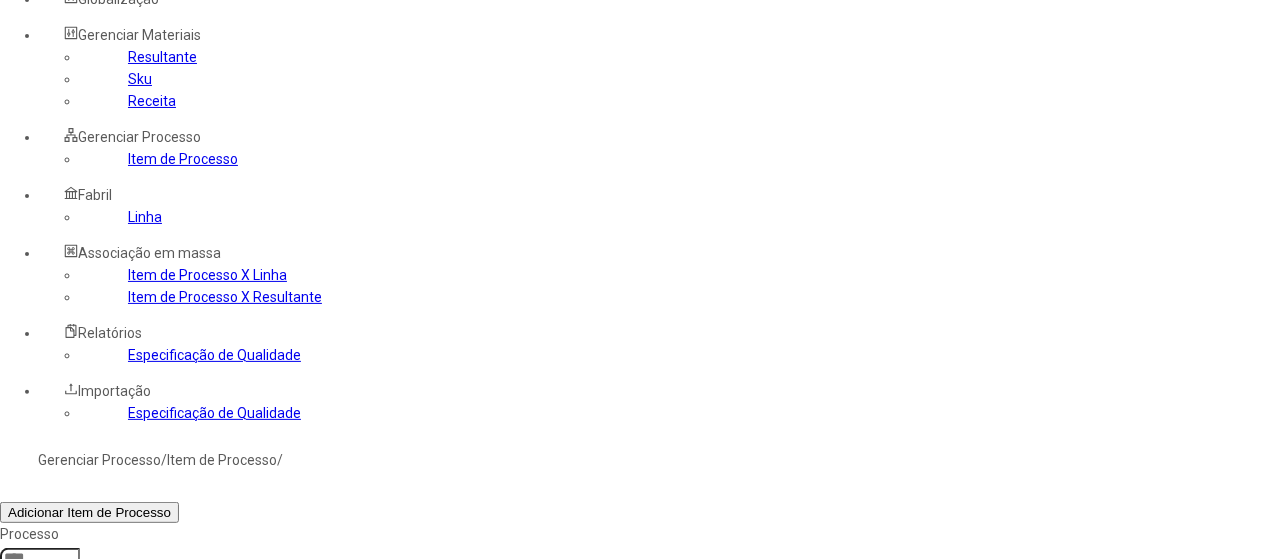click 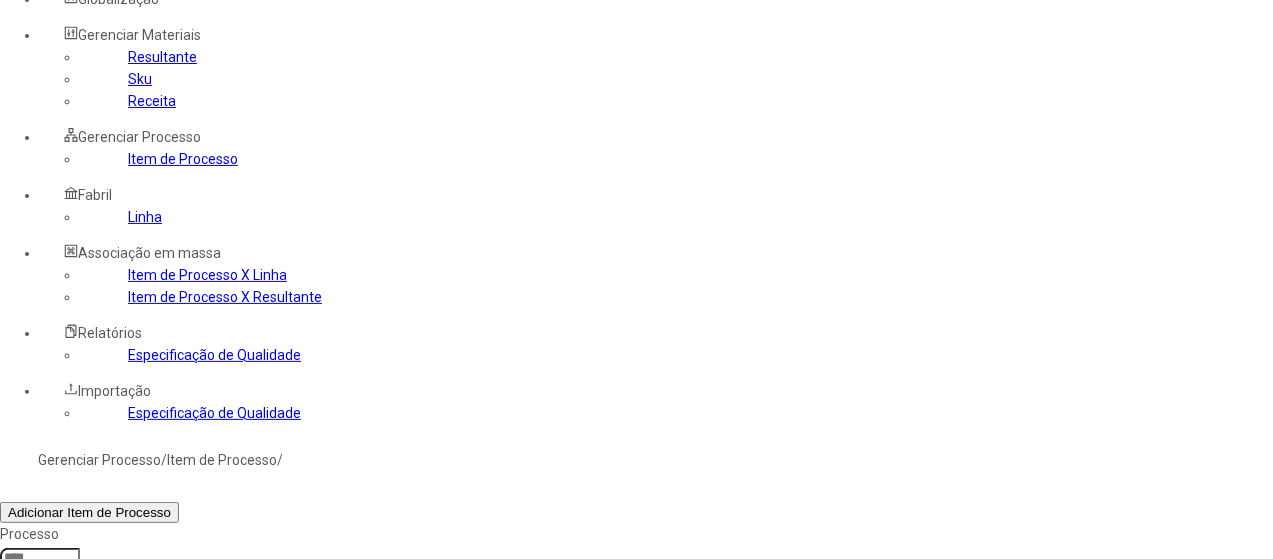 type on "*****" 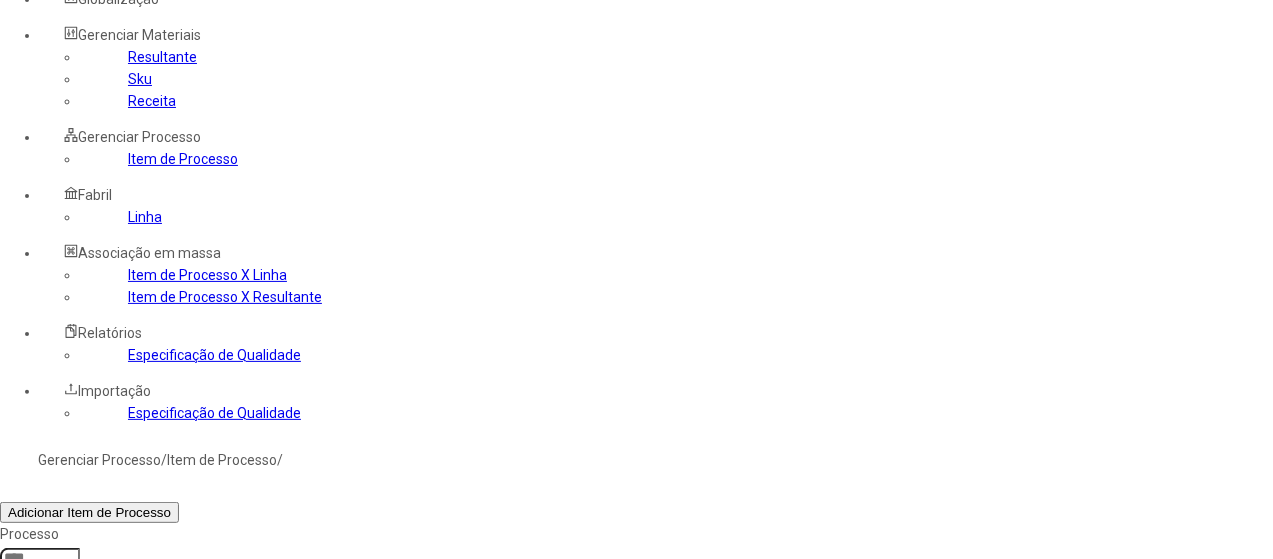 click on "Filtrar" 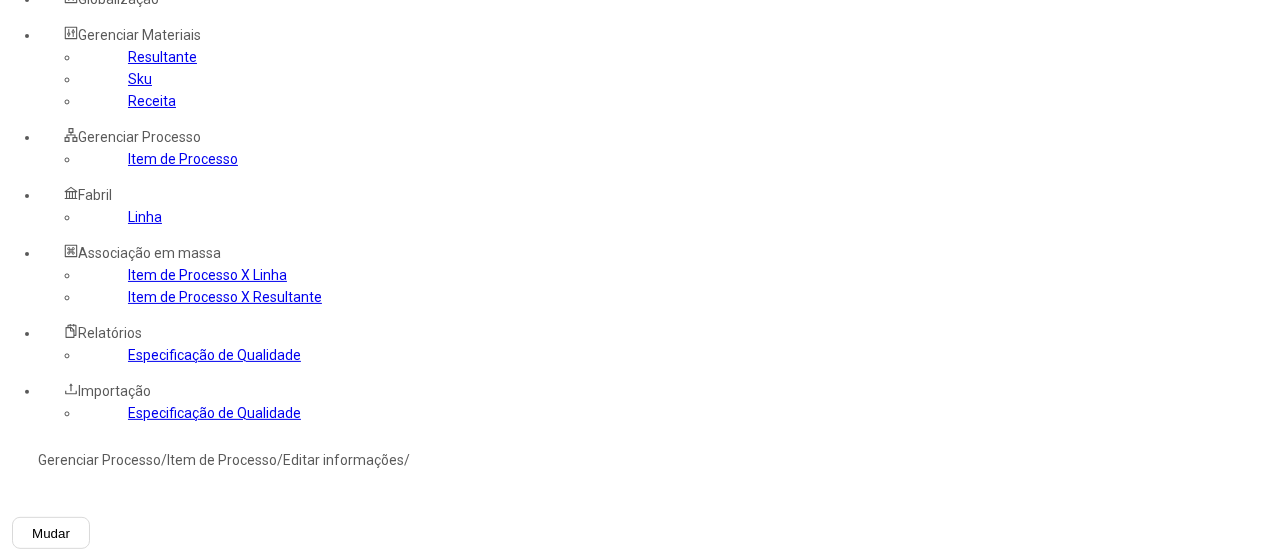 type on "****" 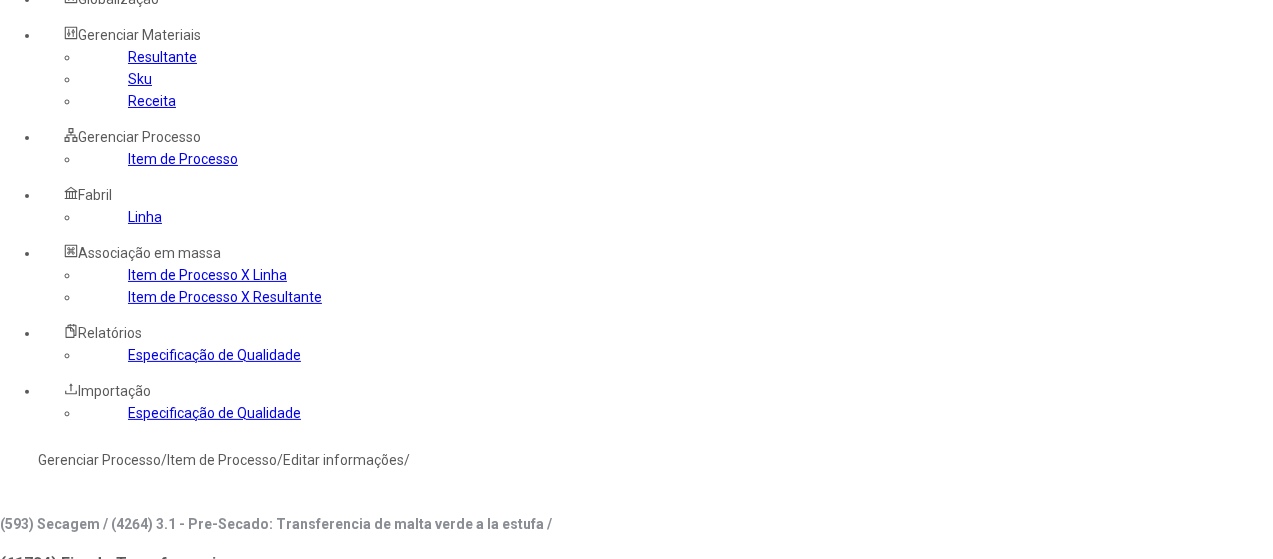 type on "*****" 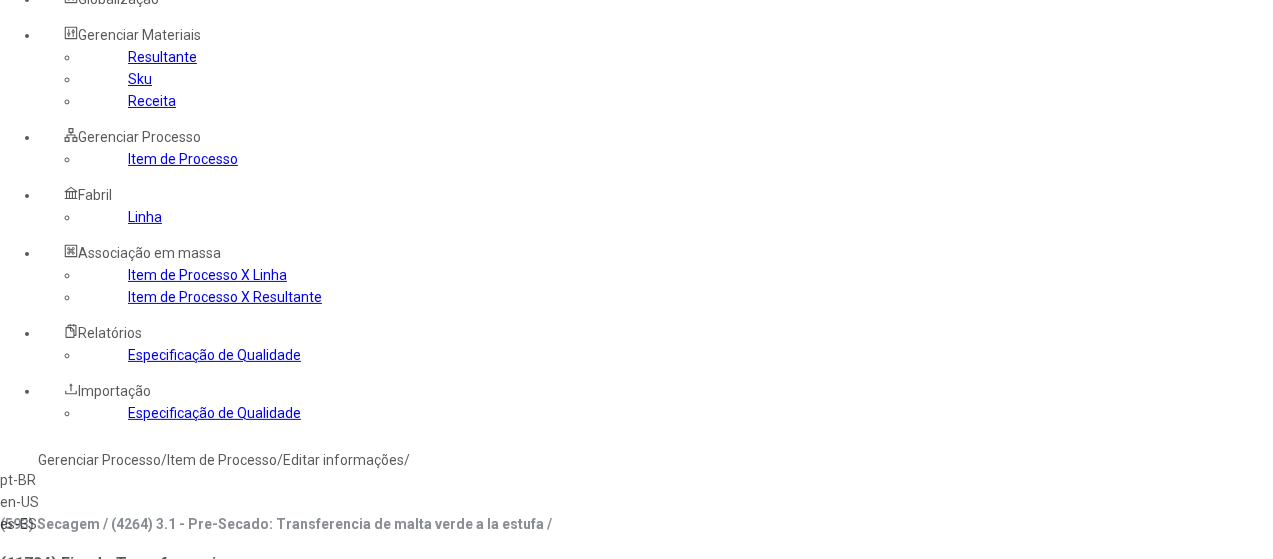 click on "es-ES" at bounding box center (57, 524) 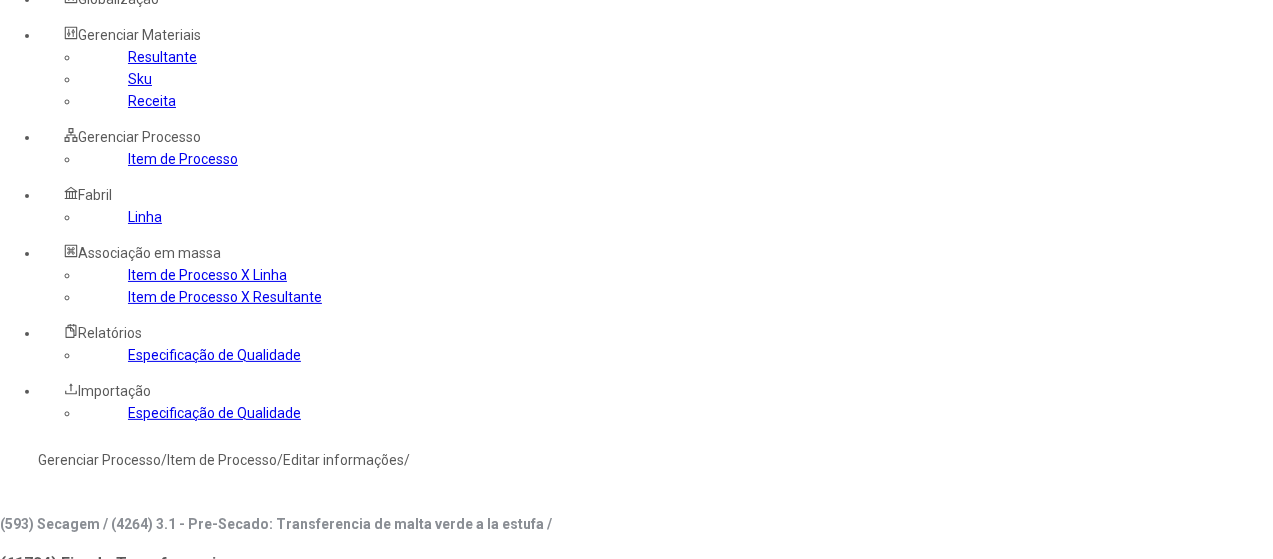 click 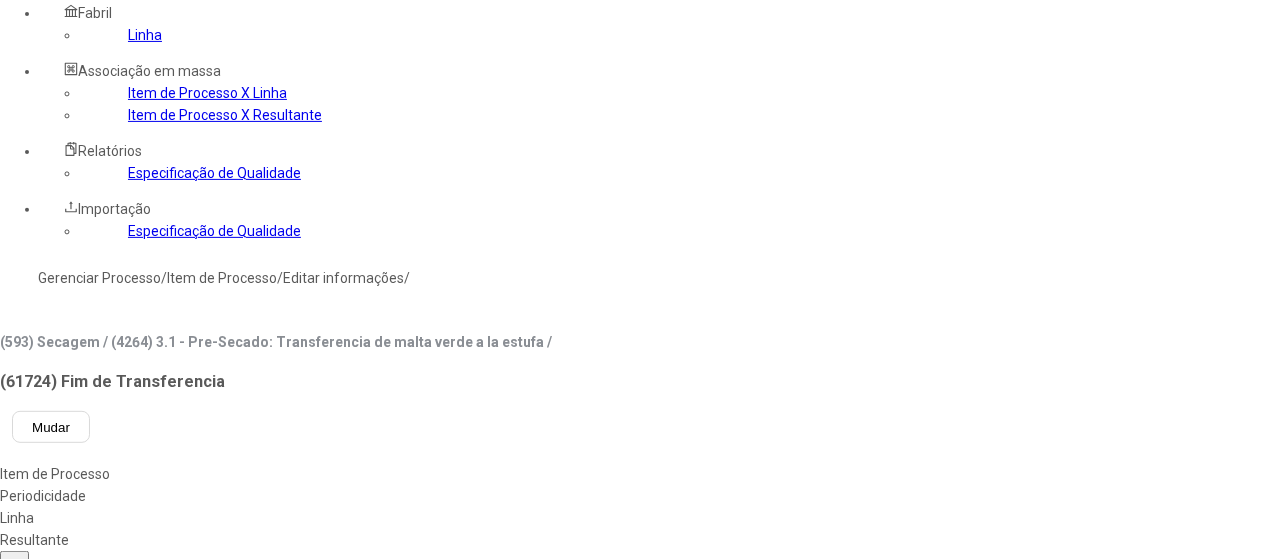 type on "**********" 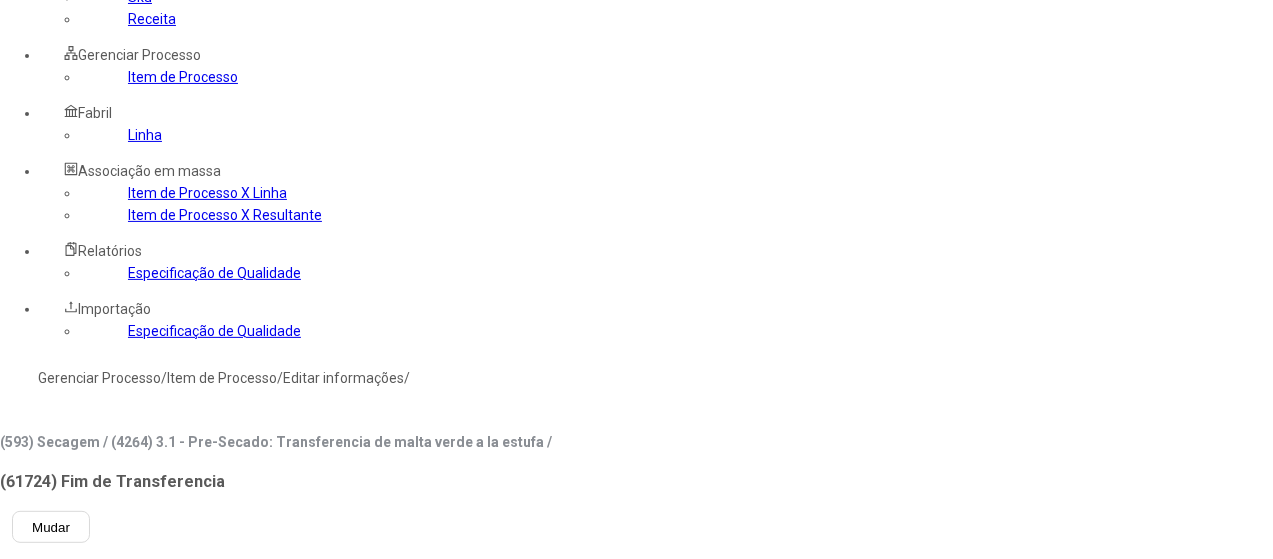 scroll, scrollTop: 72, scrollLeft: 0, axis: vertical 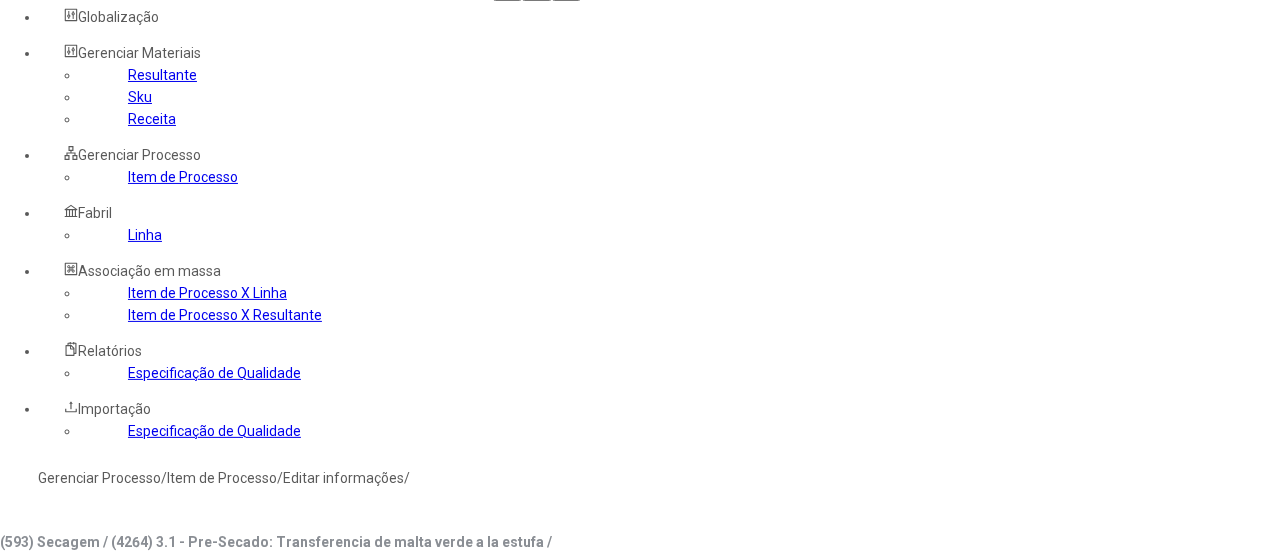 click on "Linha" 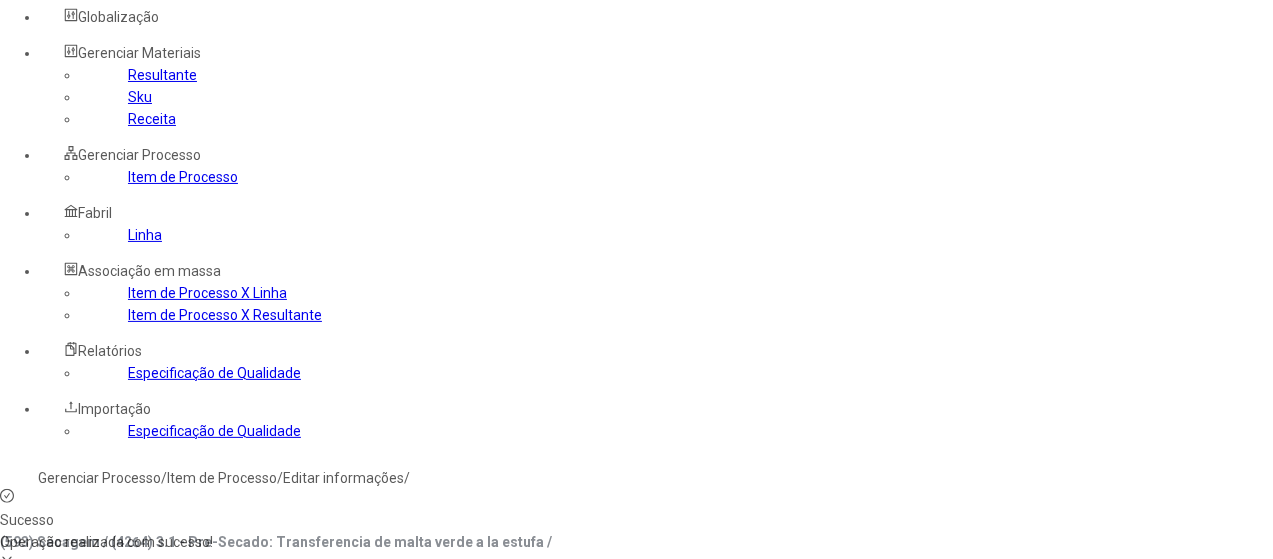 click 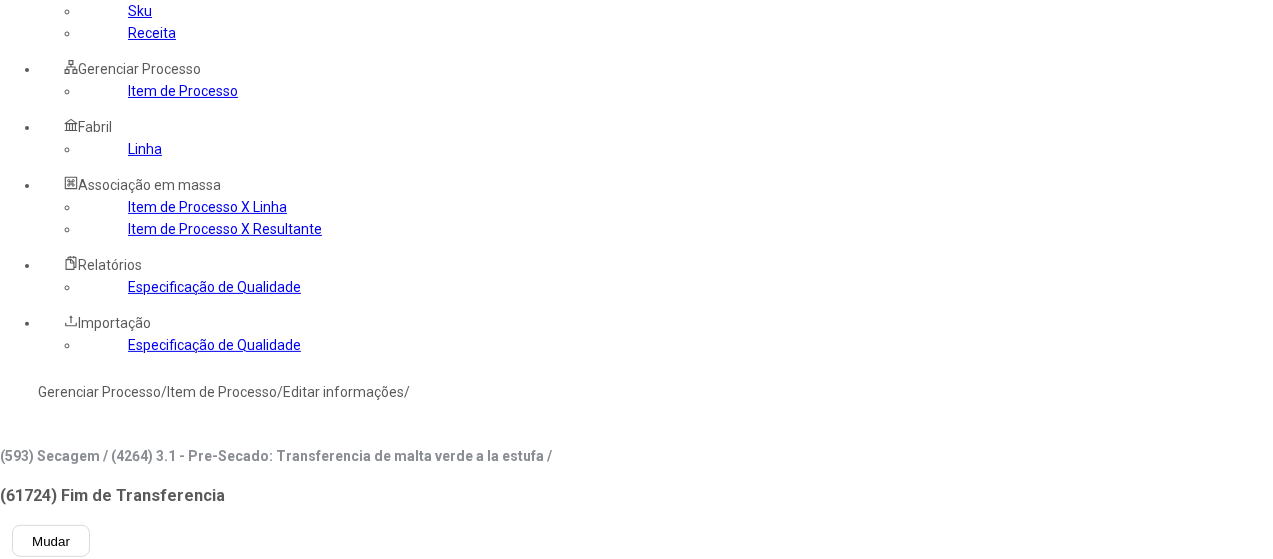 scroll, scrollTop: 272, scrollLeft: 0, axis: vertical 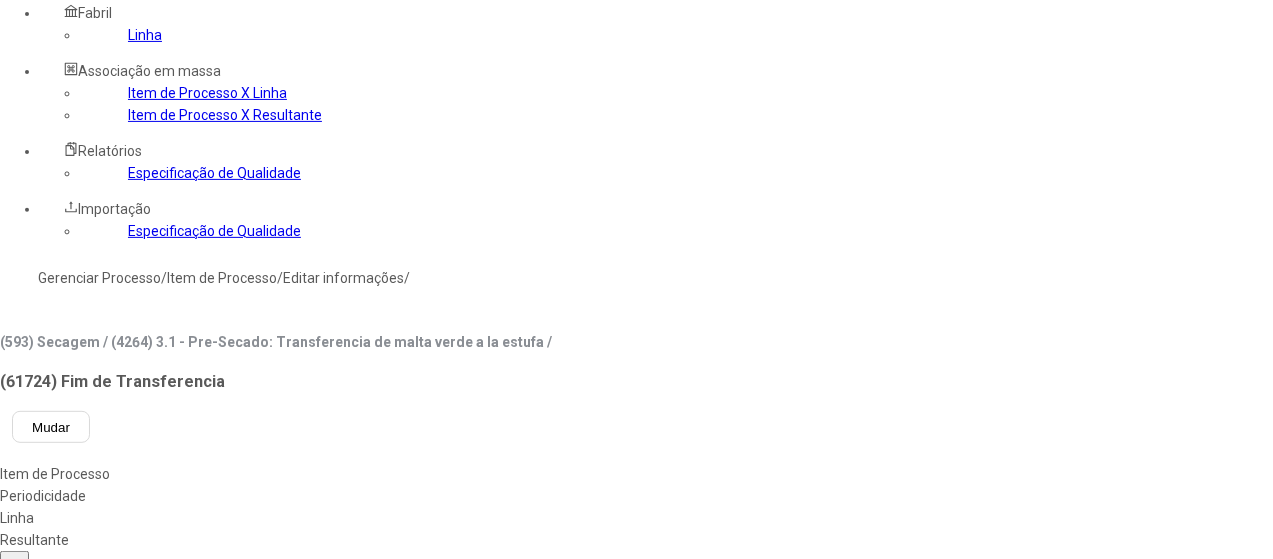 type on "***" 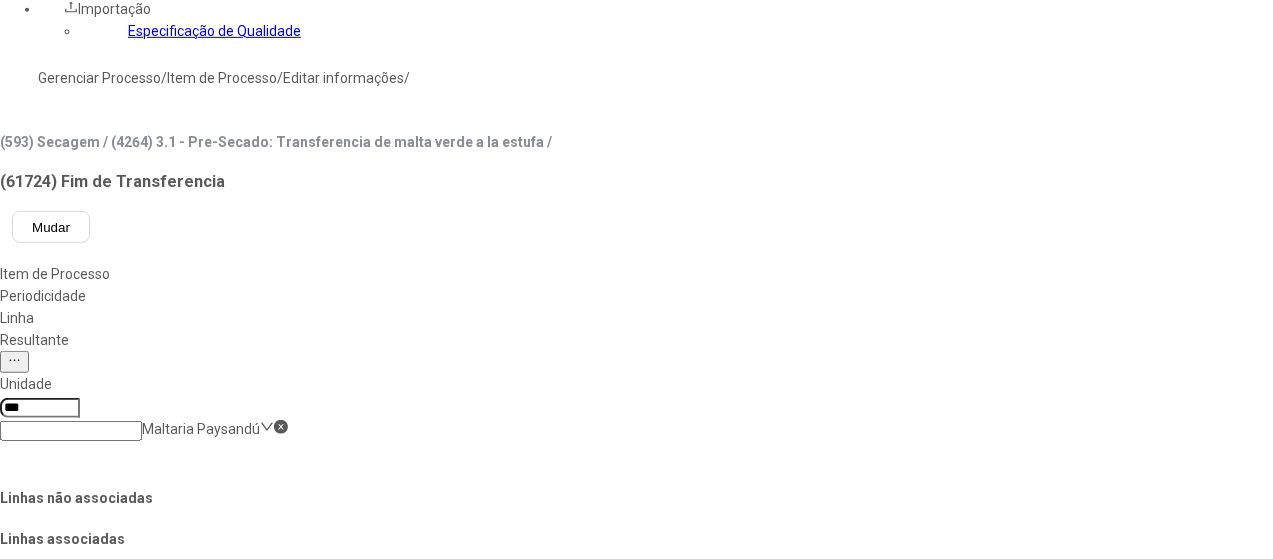 drag, startPoint x: 1152, startPoint y: 481, endPoint x: 960, endPoint y: 463, distance: 192.8419 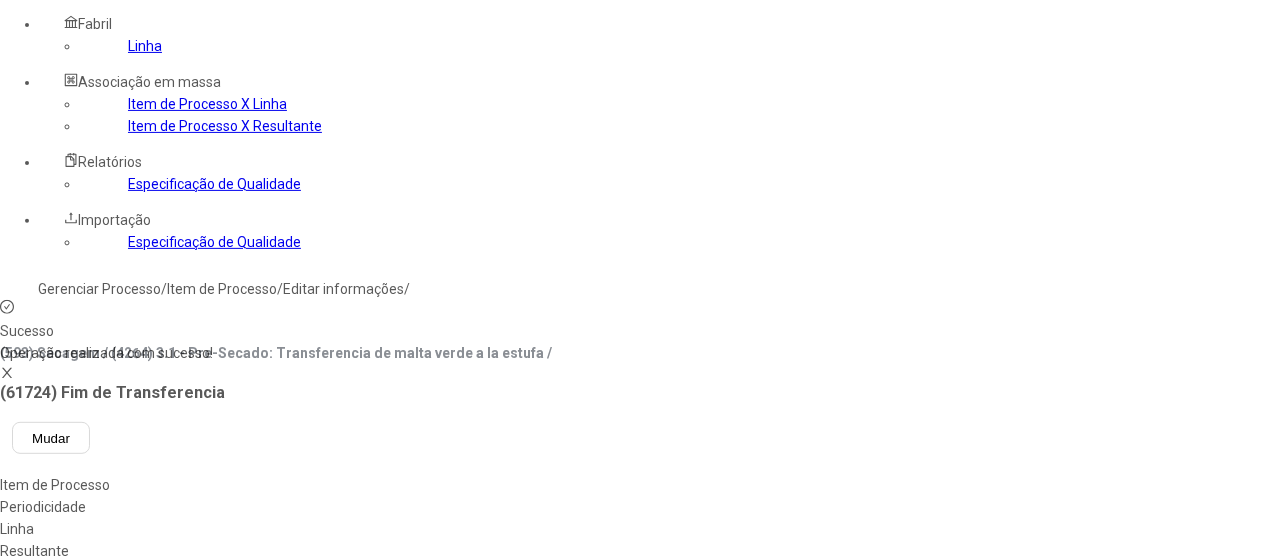 scroll, scrollTop: 172, scrollLeft: 0, axis: vertical 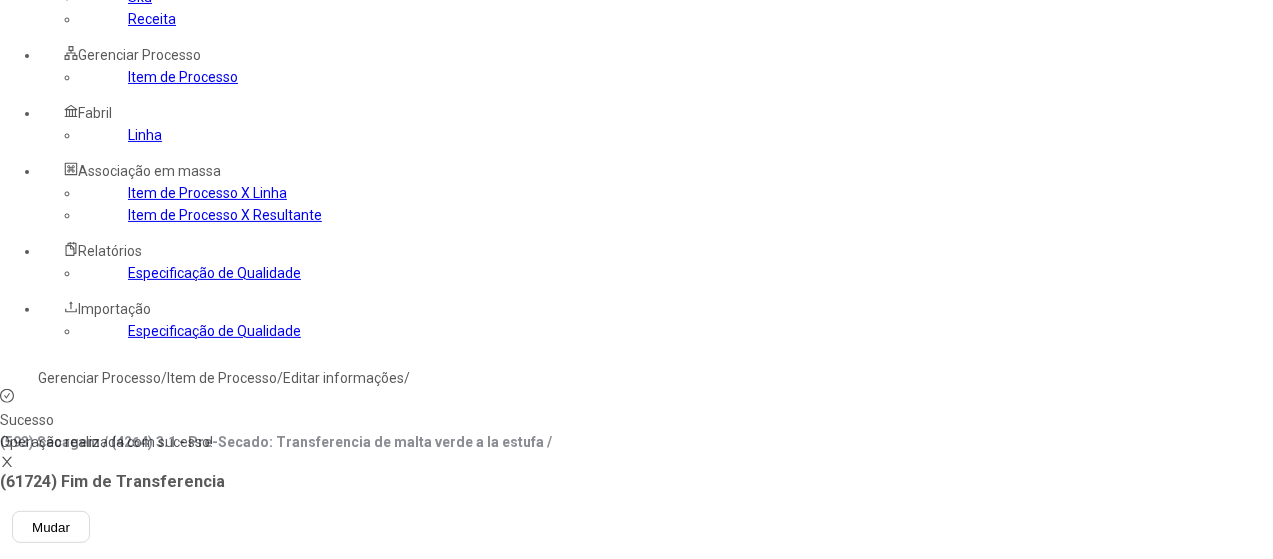 click on "Resultante" 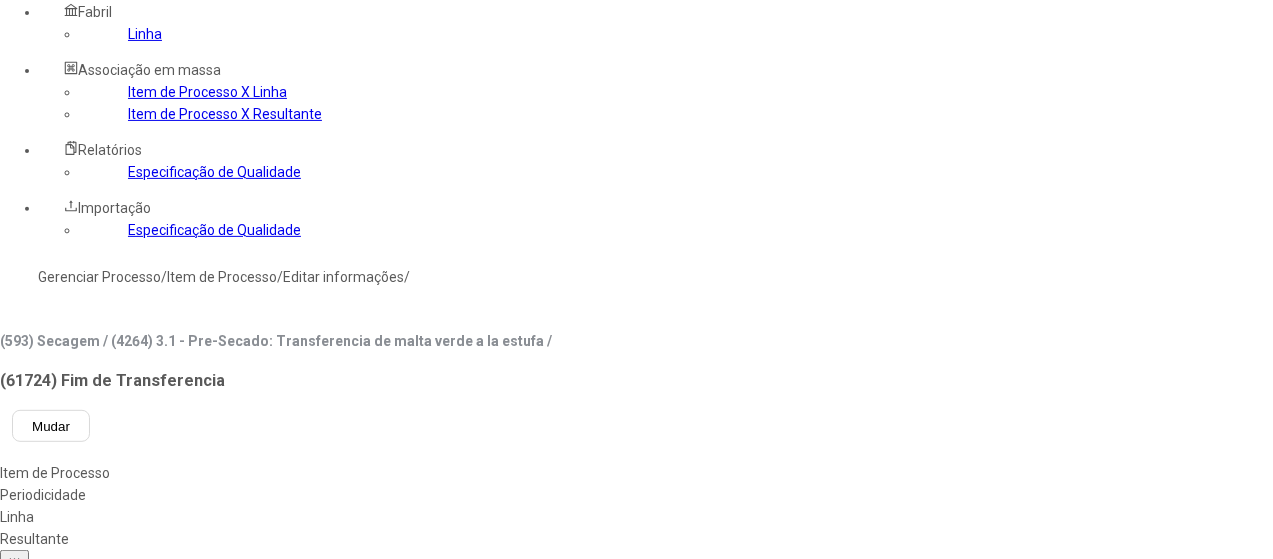 scroll, scrollTop: 372, scrollLeft: 0, axis: vertical 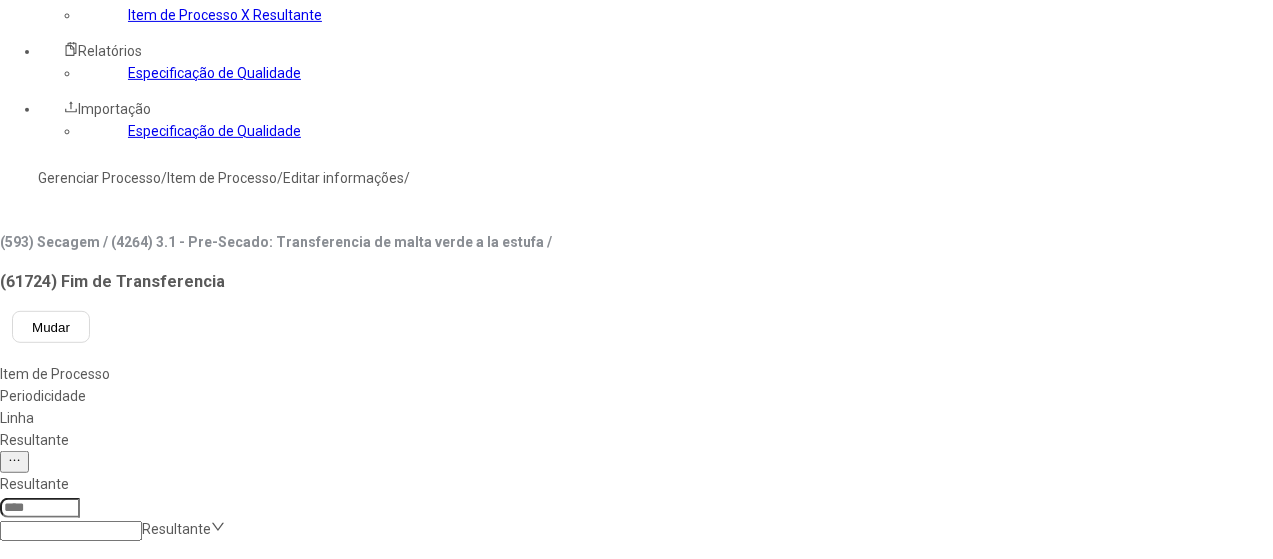 type on "**********" 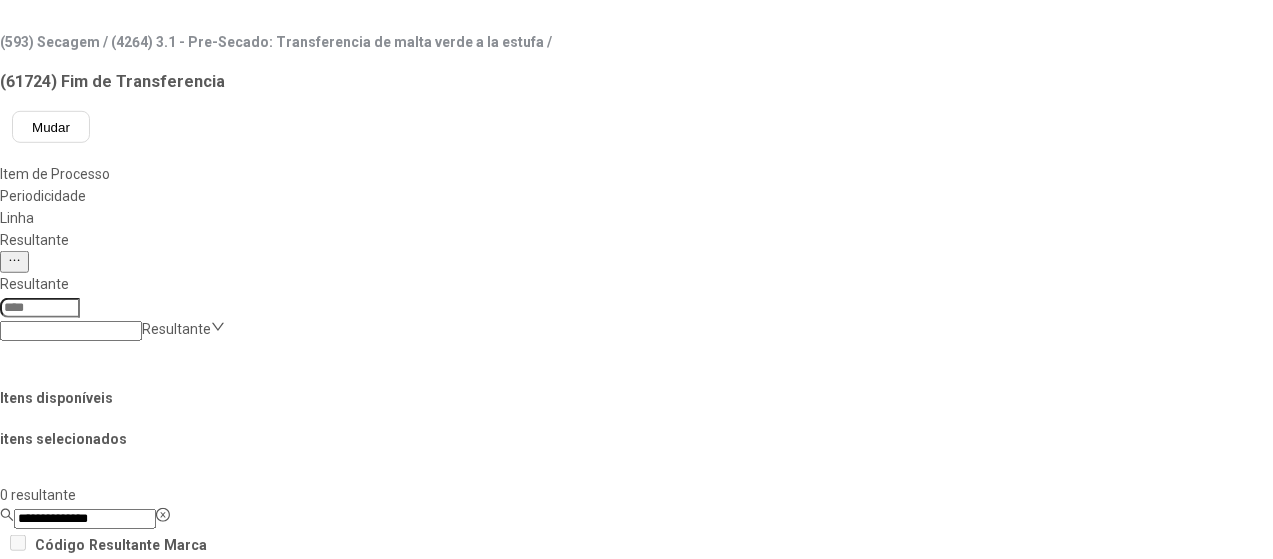 drag, startPoint x: 1164, startPoint y: 376, endPoint x: 1127, endPoint y: 379, distance: 37.12142 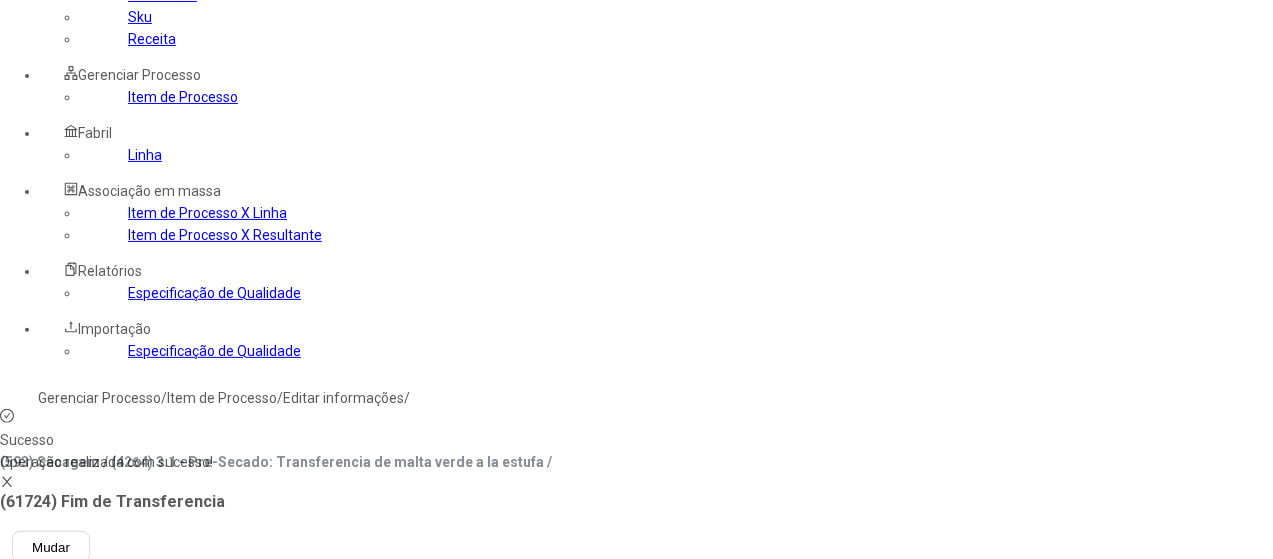 scroll, scrollTop: 72, scrollLeft: 0, axis: vertical 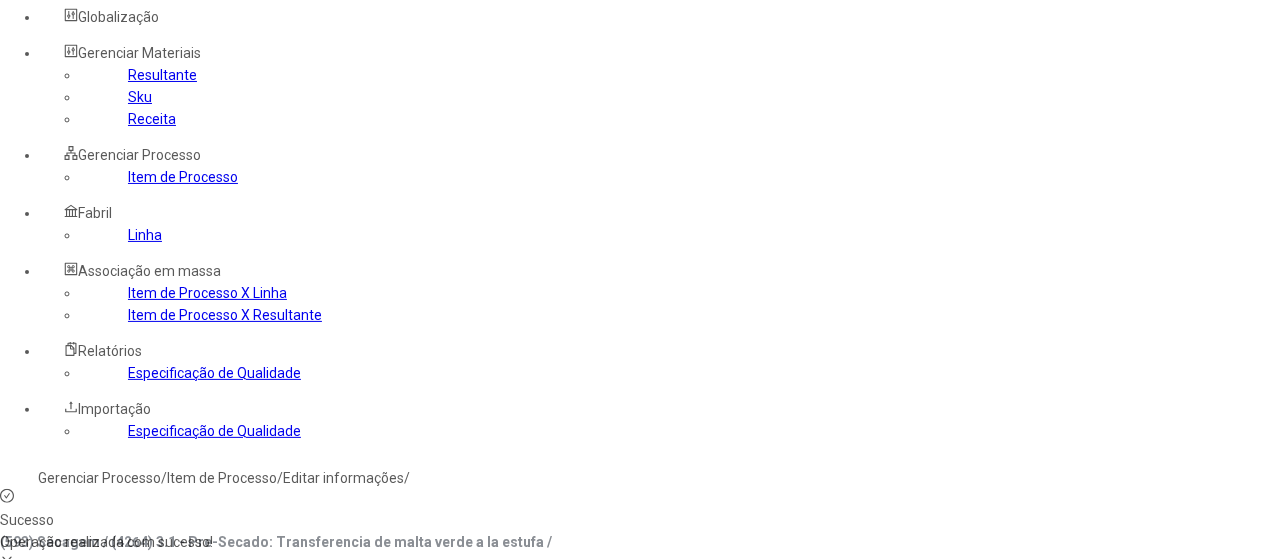 click on "Item de Processo" 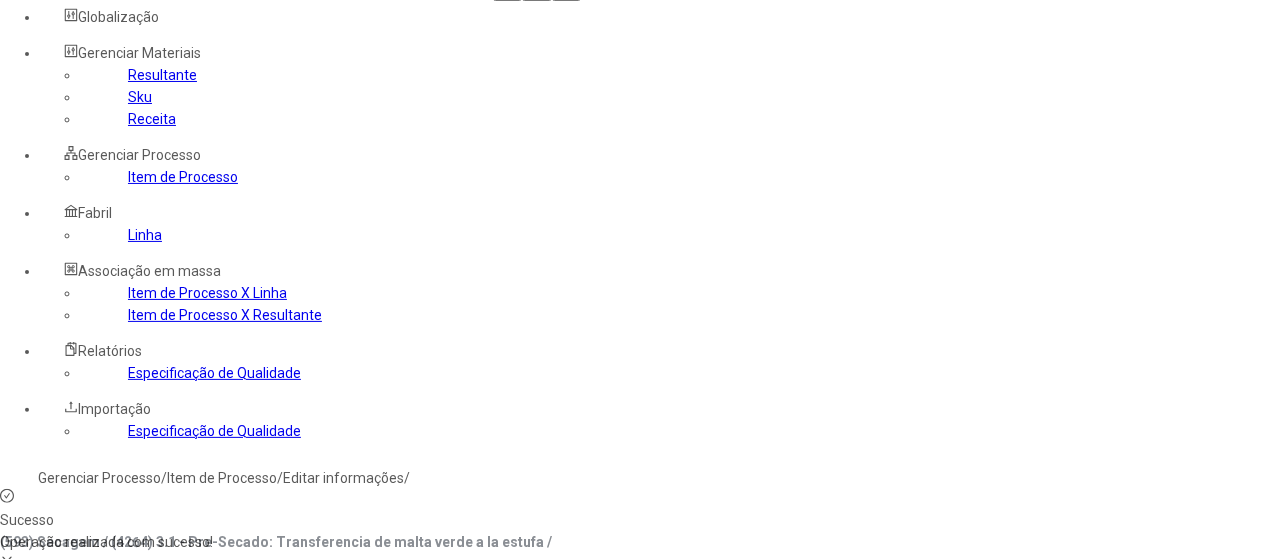 type on "****" 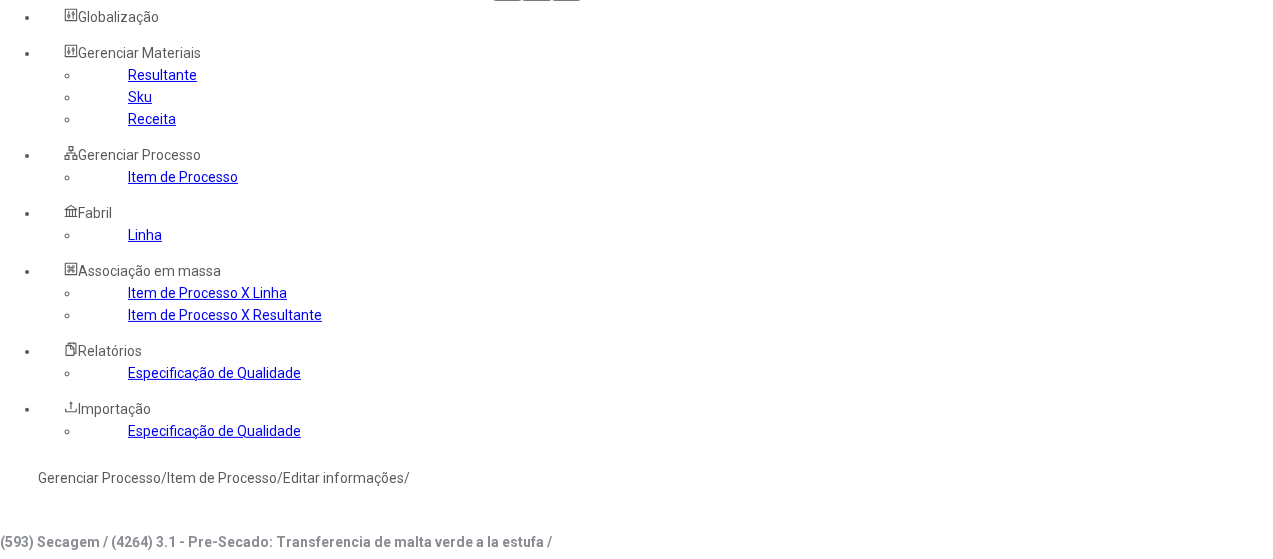 drag, startPoint x: 348, startPoint y: 333, endPoint x: 352, endPoint y: 344, distance: 11.7046995 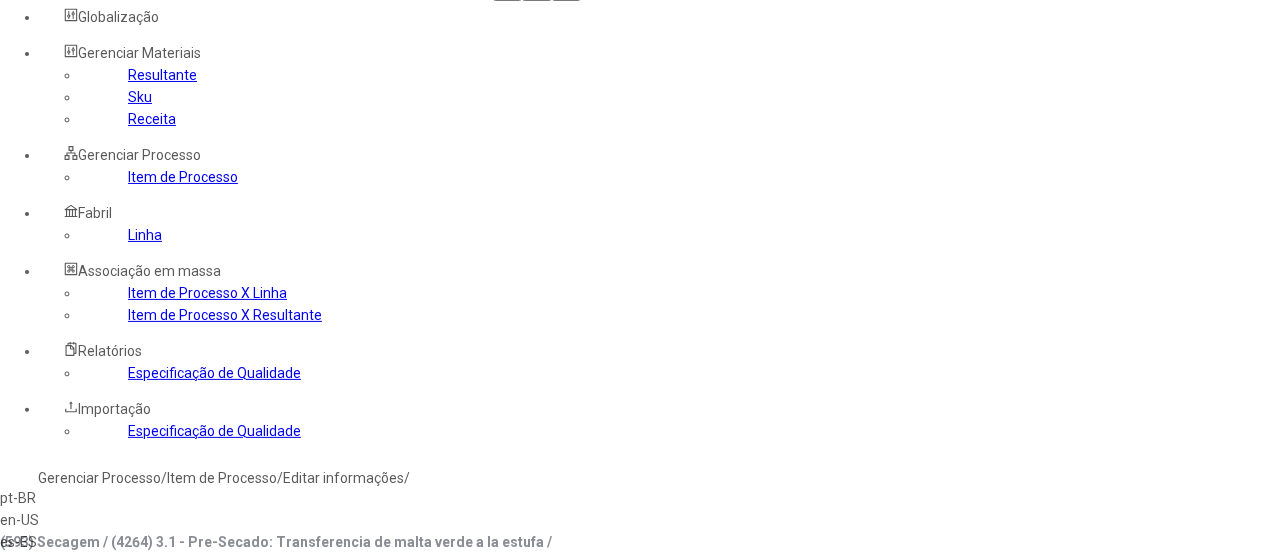click on "es-ES" at bounding box center [57, 542] 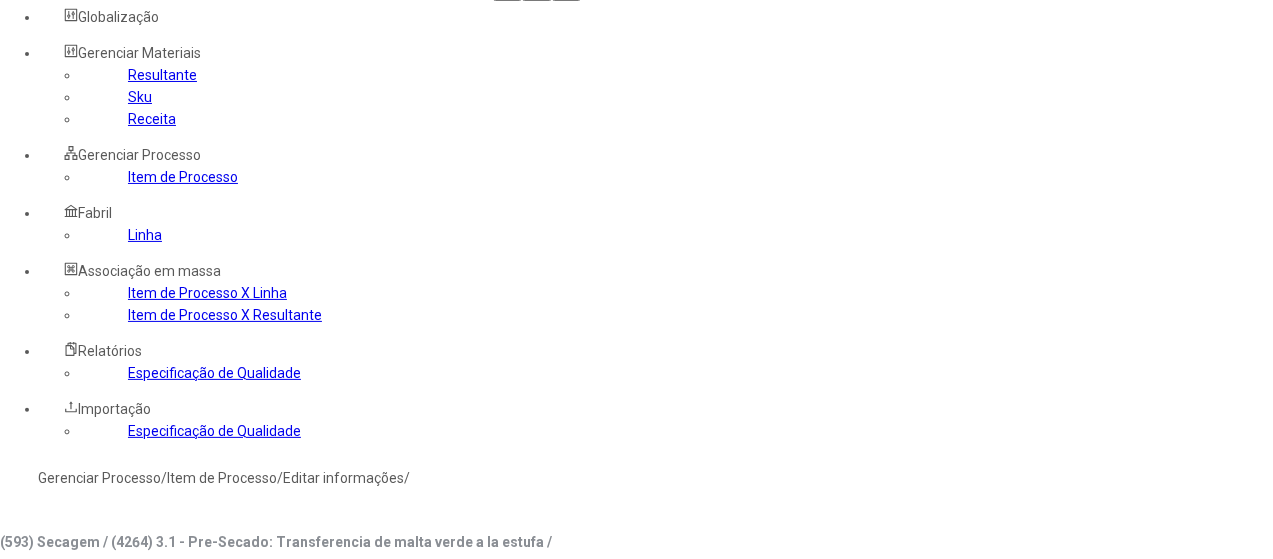 type on "**********" 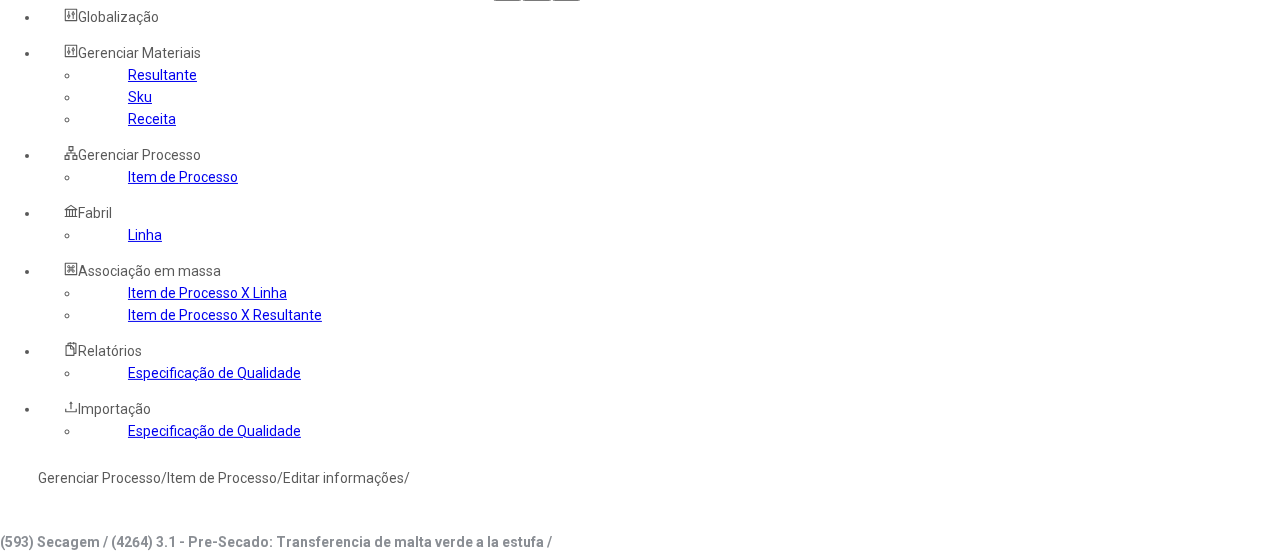 drag, startPoint x: 570, startPoint y: 176, endPoint x: 591, endPoint y: 179, distance: 21.213203 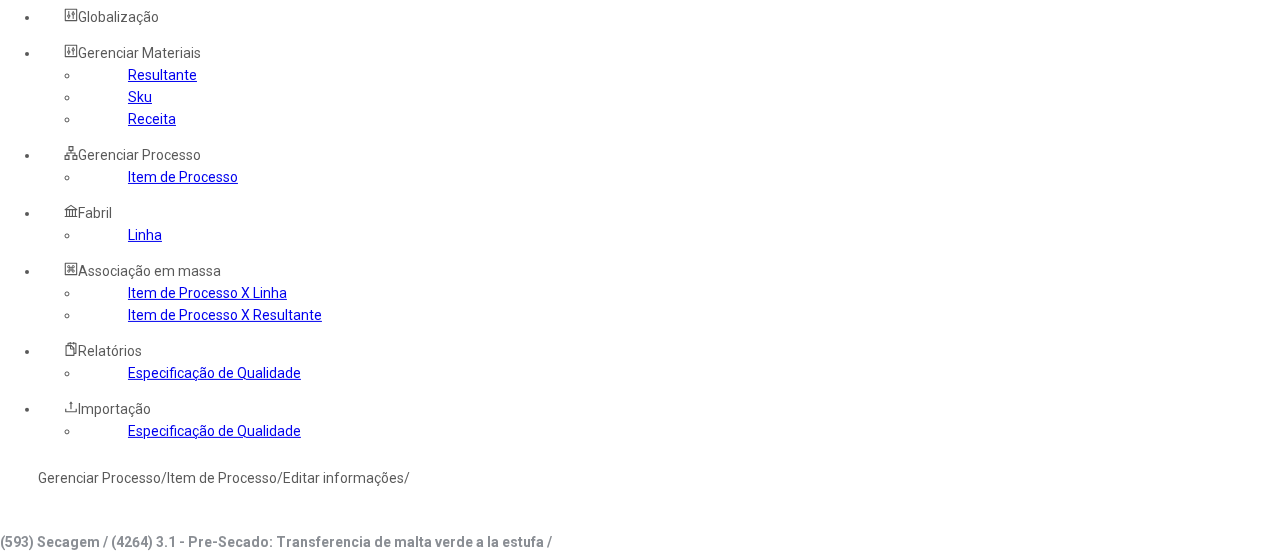 click on "Resultante" 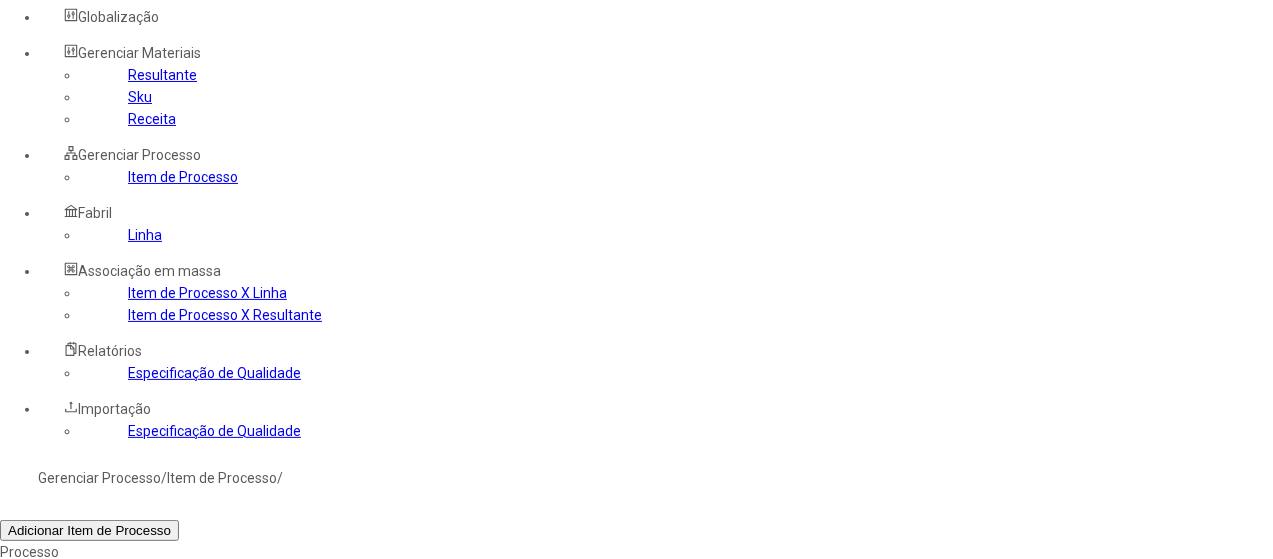 click 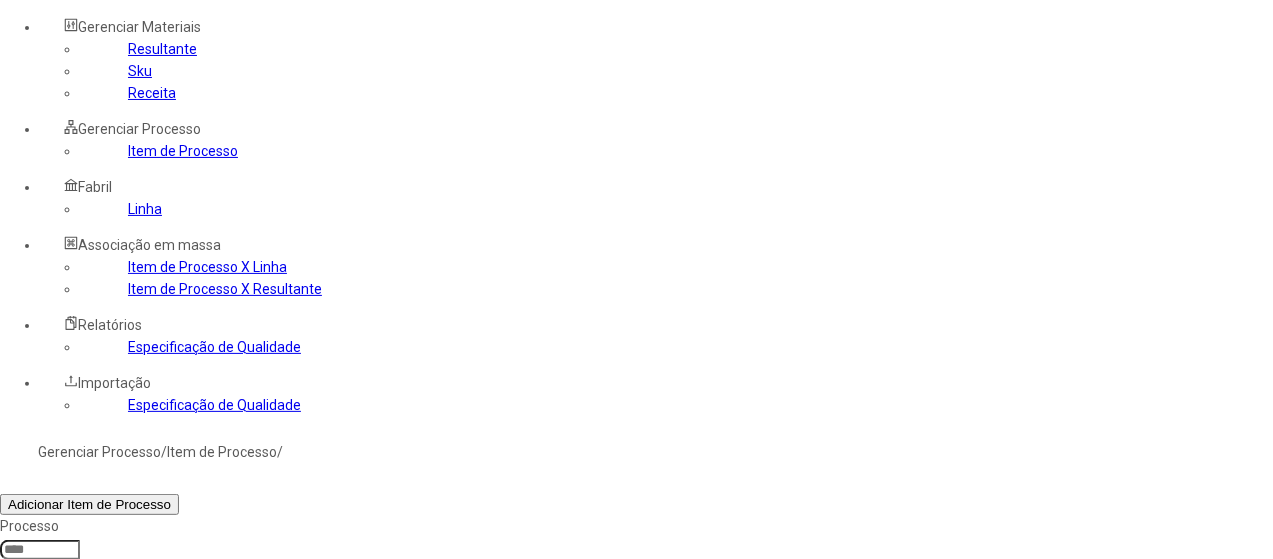scroll, scrollTop: 172, scrollLeft: 0, axis: vertical 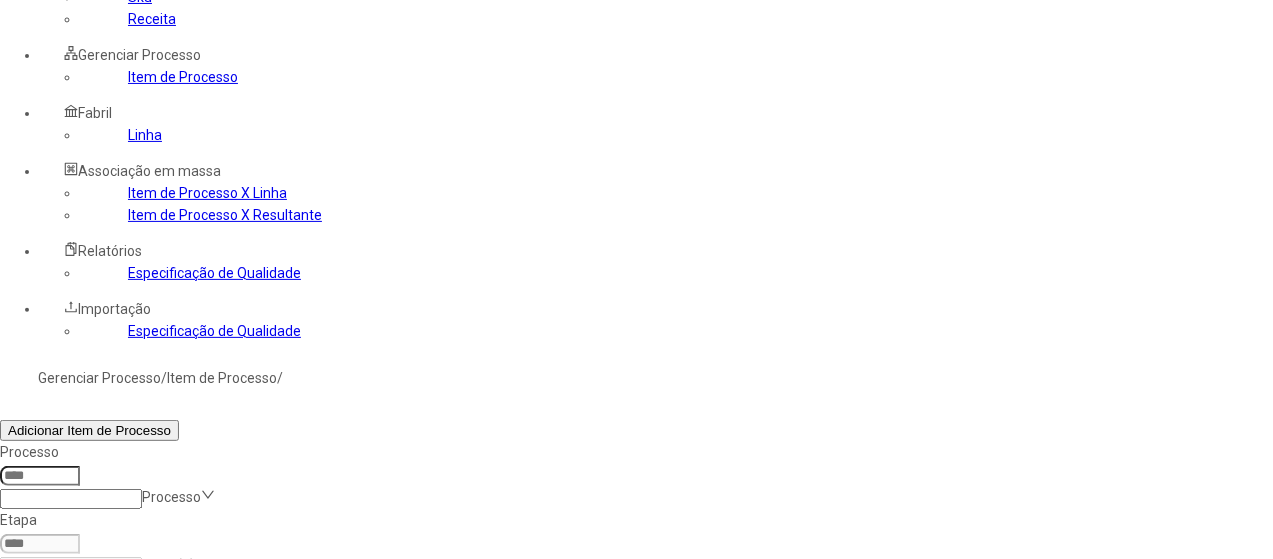 click 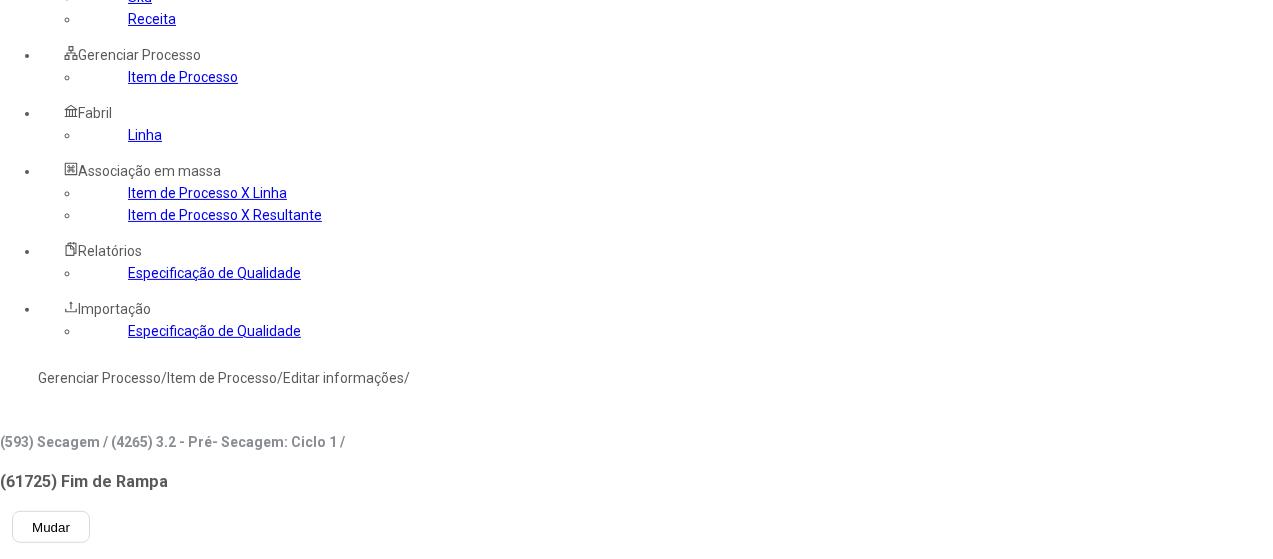 type on "****" 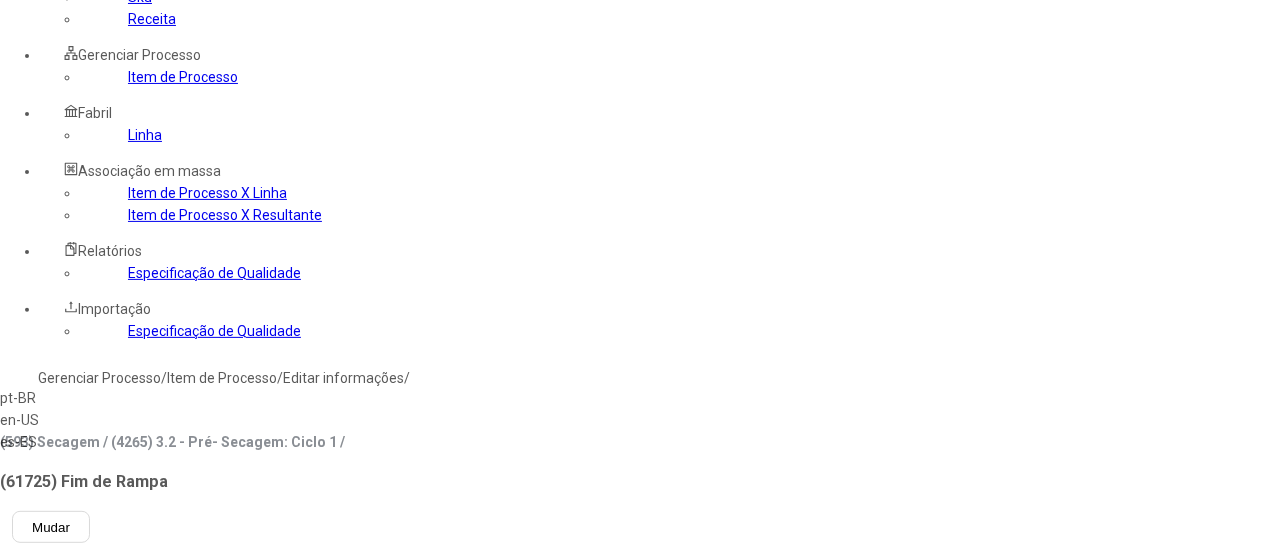 drag, startPoint x: 385, startPoint y: 334, endPoint x: 427, endPoint y: 256, distance: 88.588936 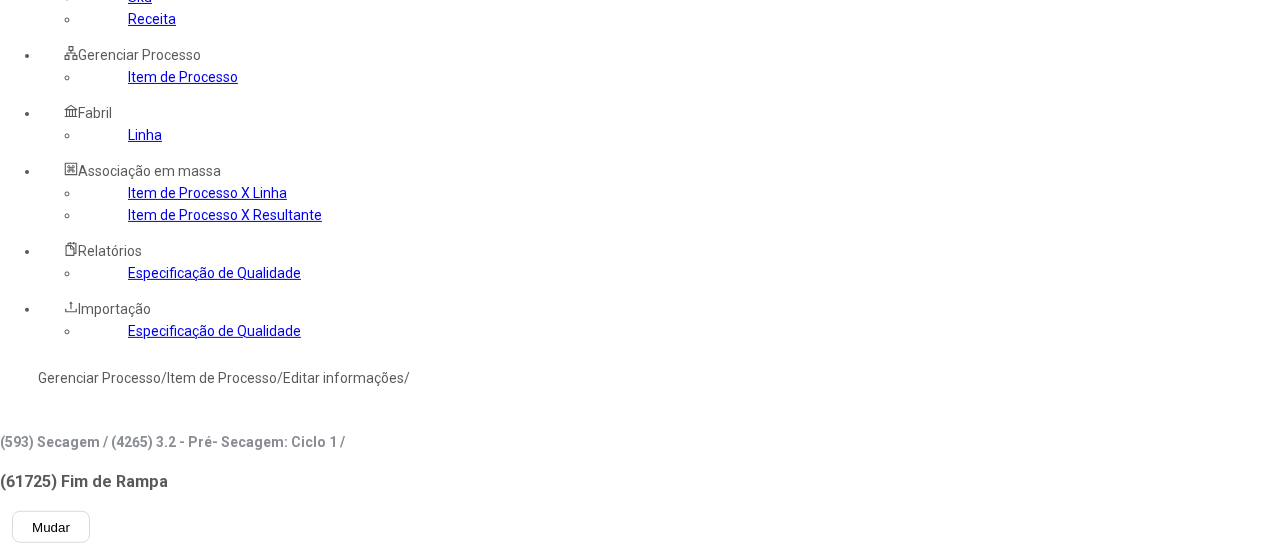 click 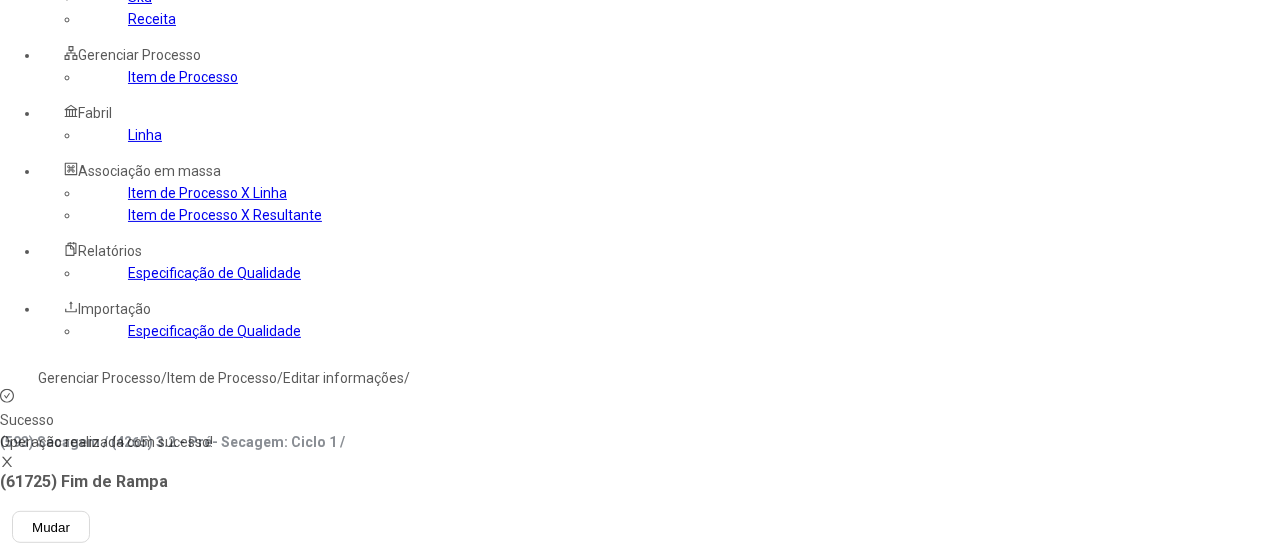 click on "Linha" 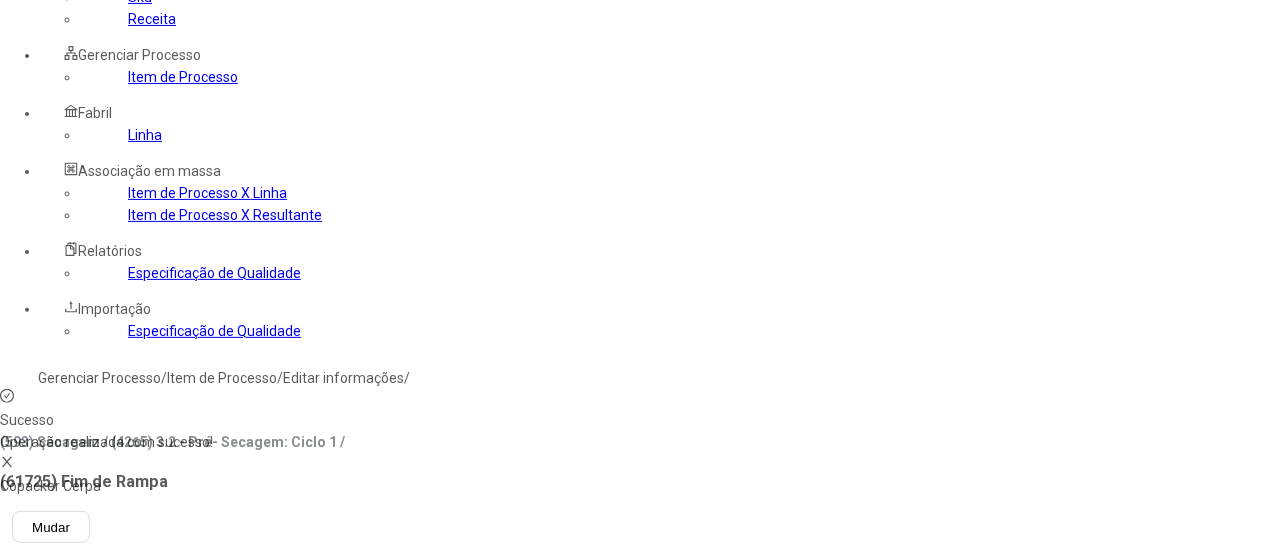 type on "***" 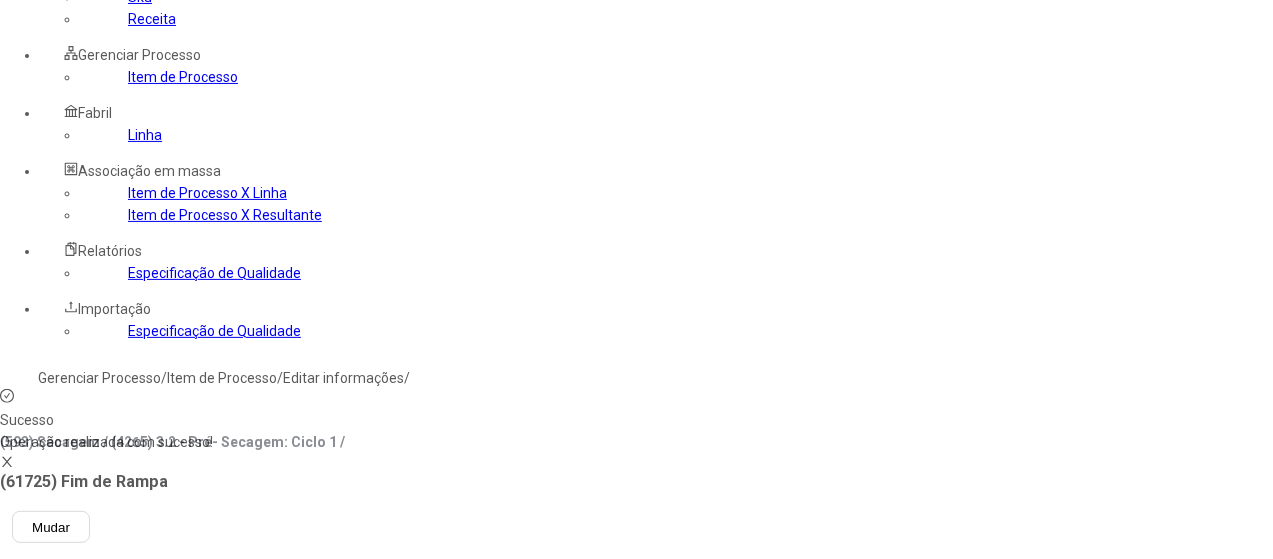 type on "***" 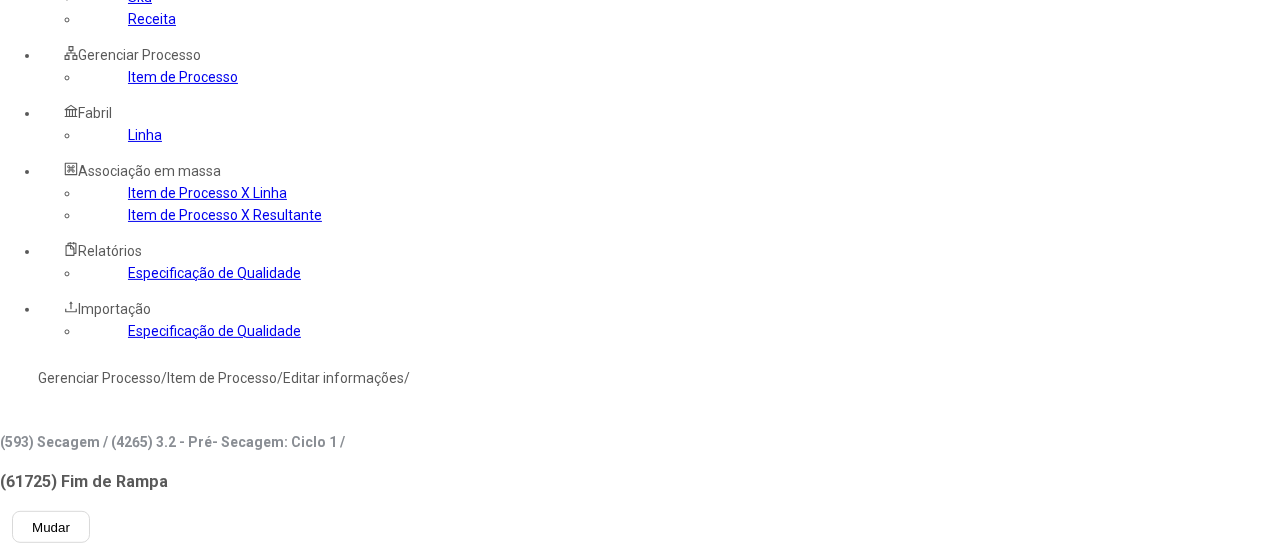 type on "***" 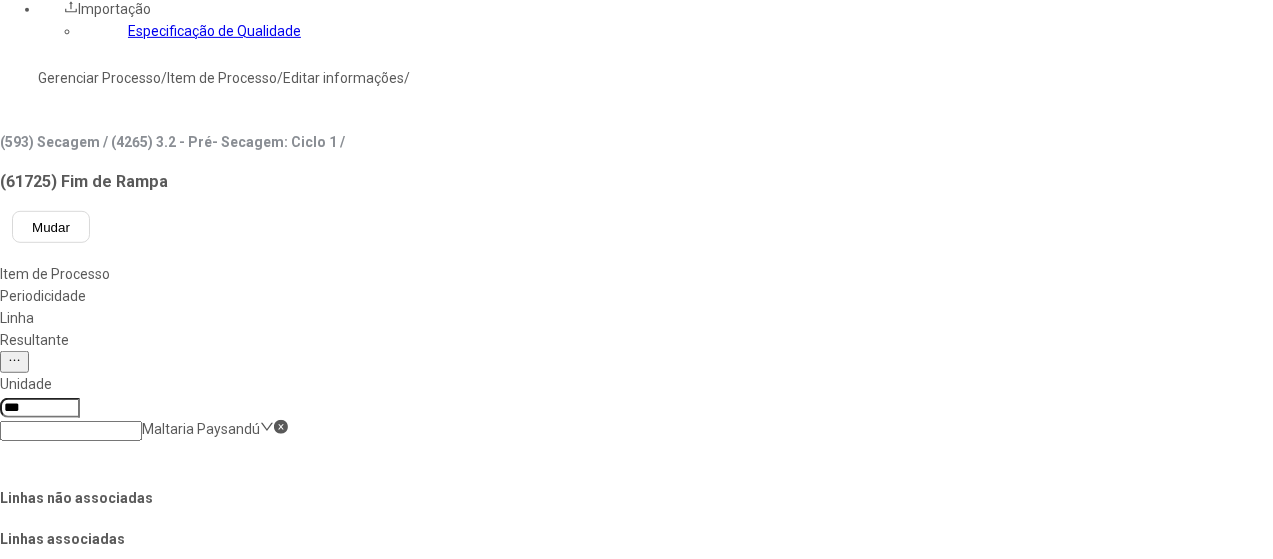 click on "Salvar Alterações" 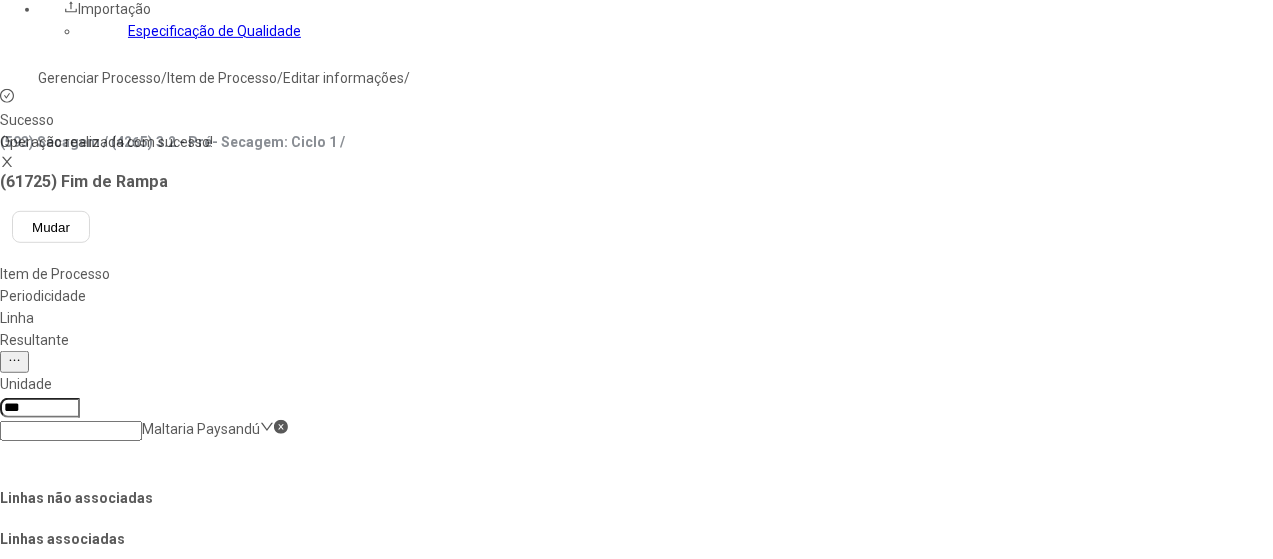 scroll, scrollTop: 172, scrollLeft: 0, axis: vertical 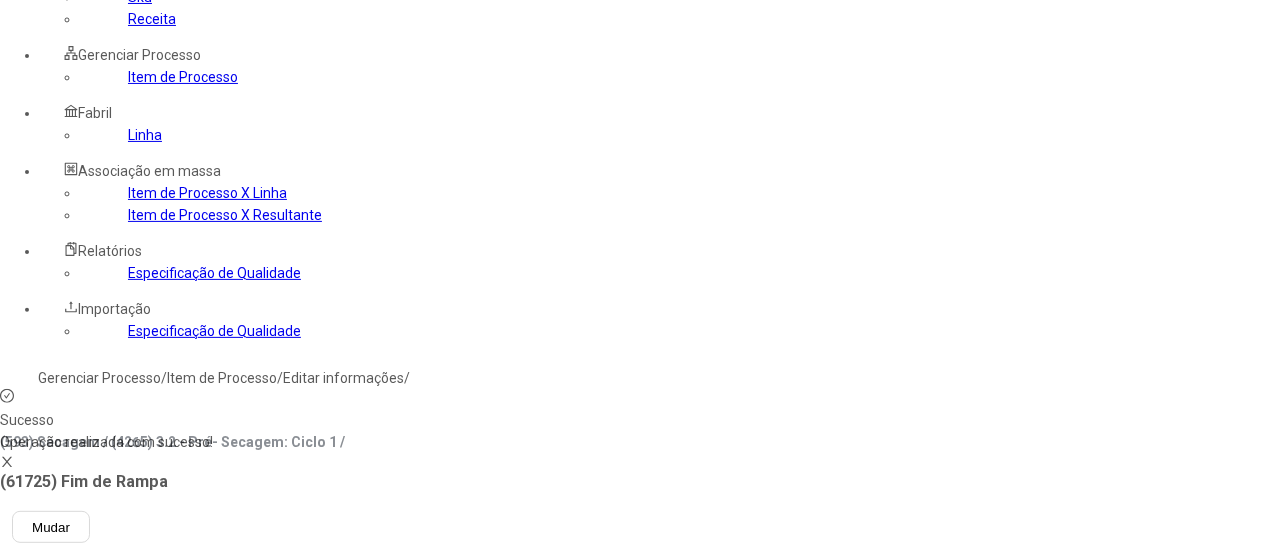 click on "Resultante" 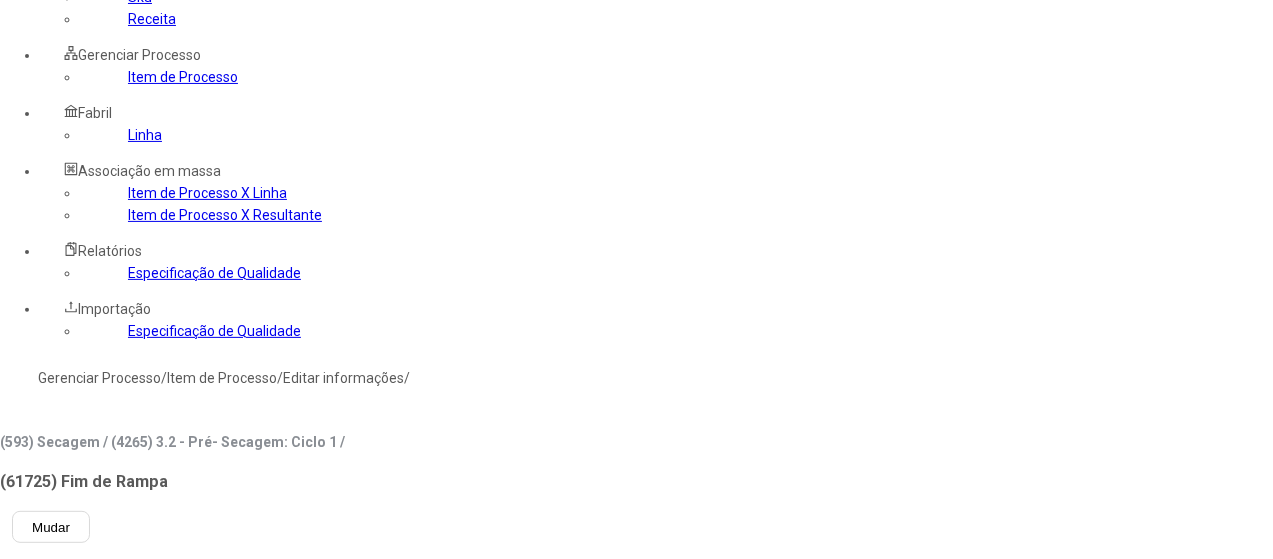 type on "**********" 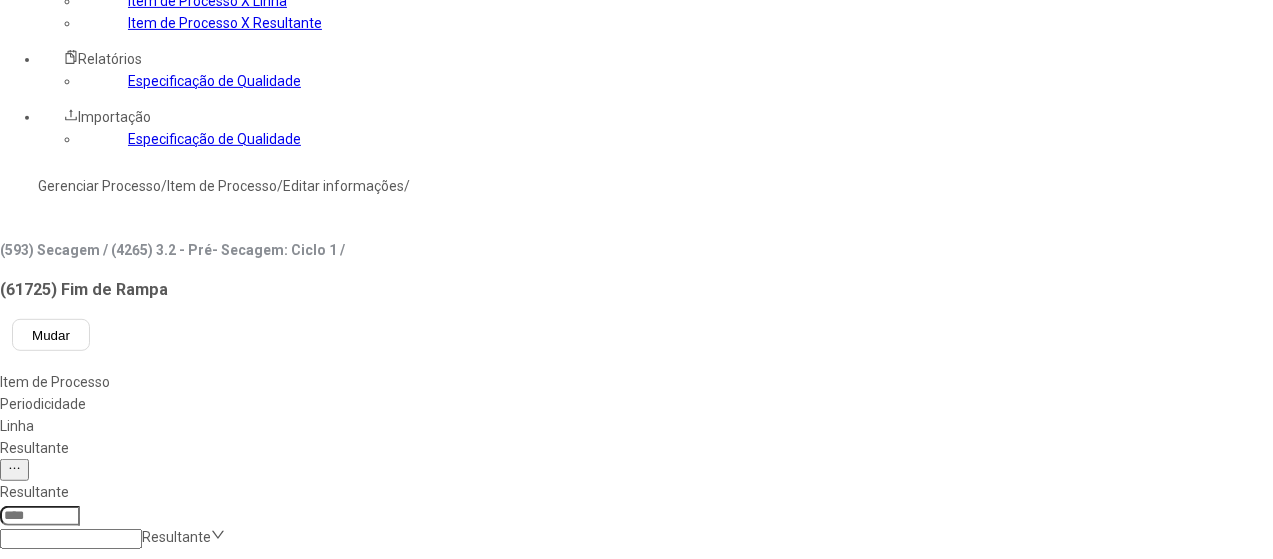 scroll, scrollTop: 372, scrollLeft: 0, axis: vertical 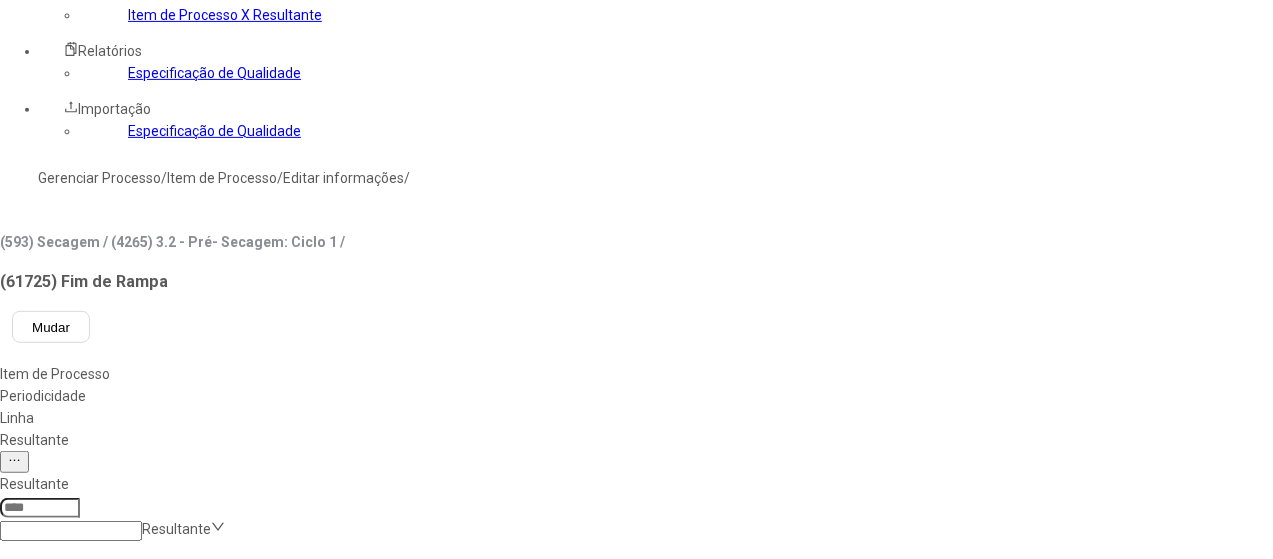 click 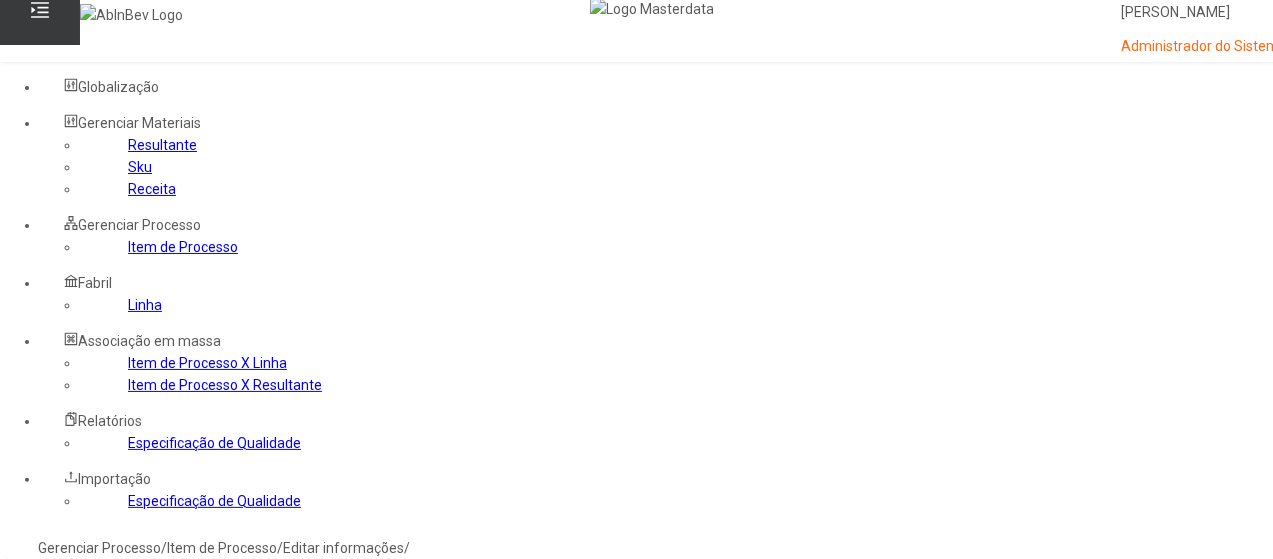 scroll, scrollTop: 0, scrollLeft: 0, axis: both 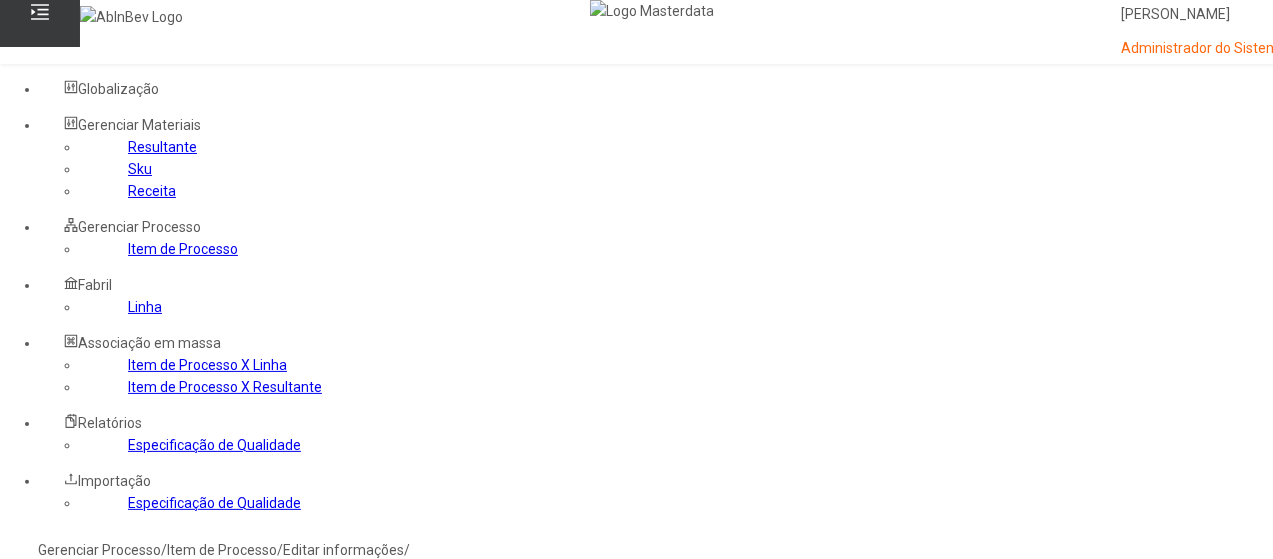 click on "Gerenciar Processo" 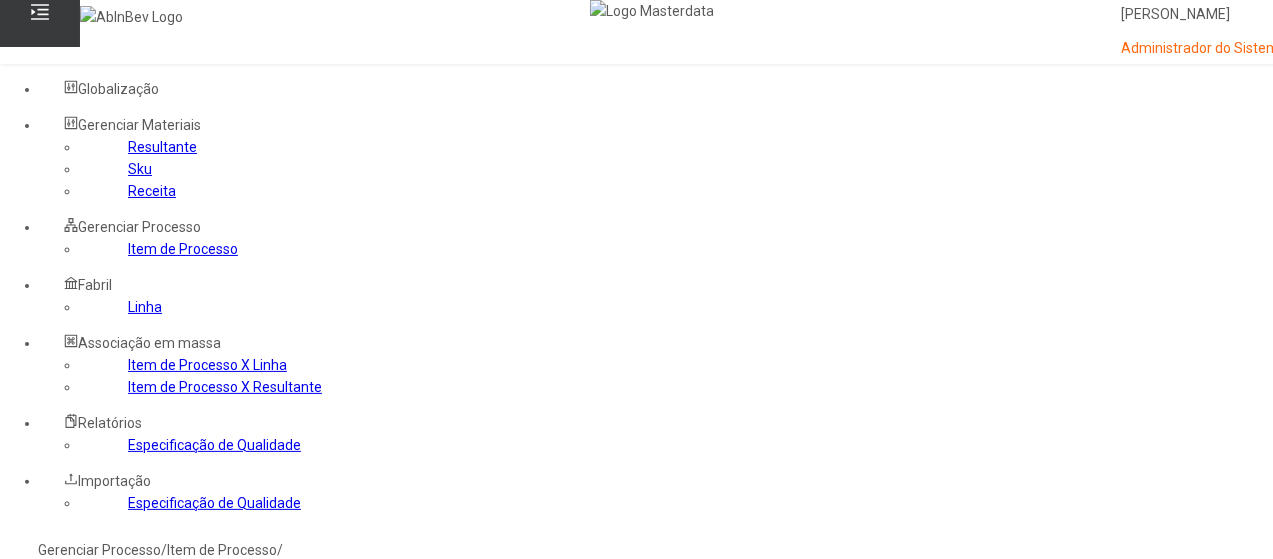 click 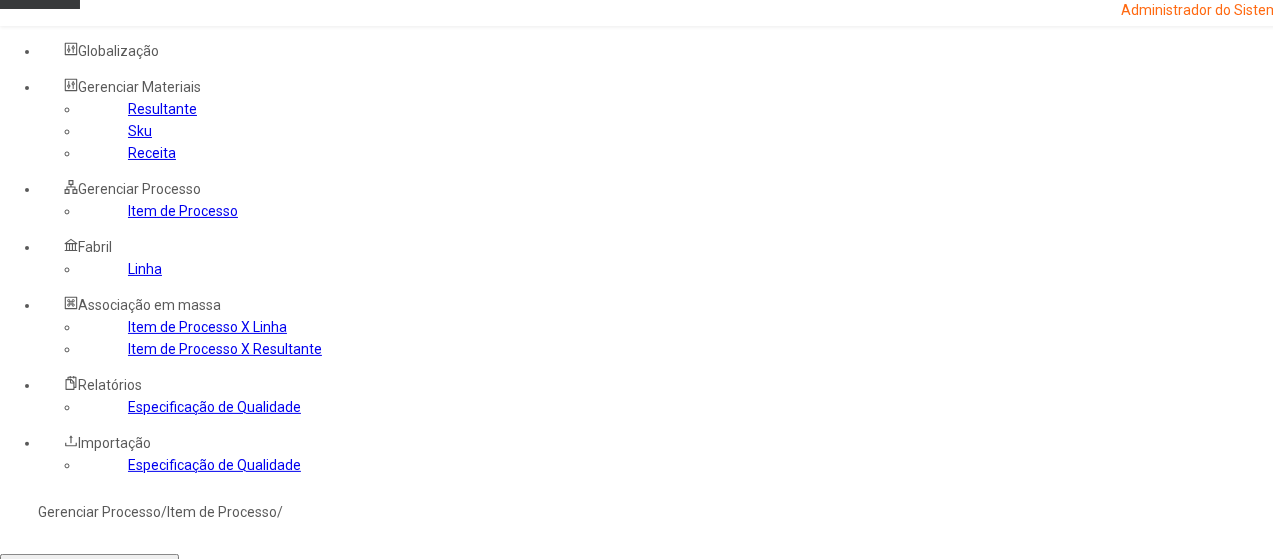 scroll, scrollTop: 100, scrollLeft: 0, axis: vertical 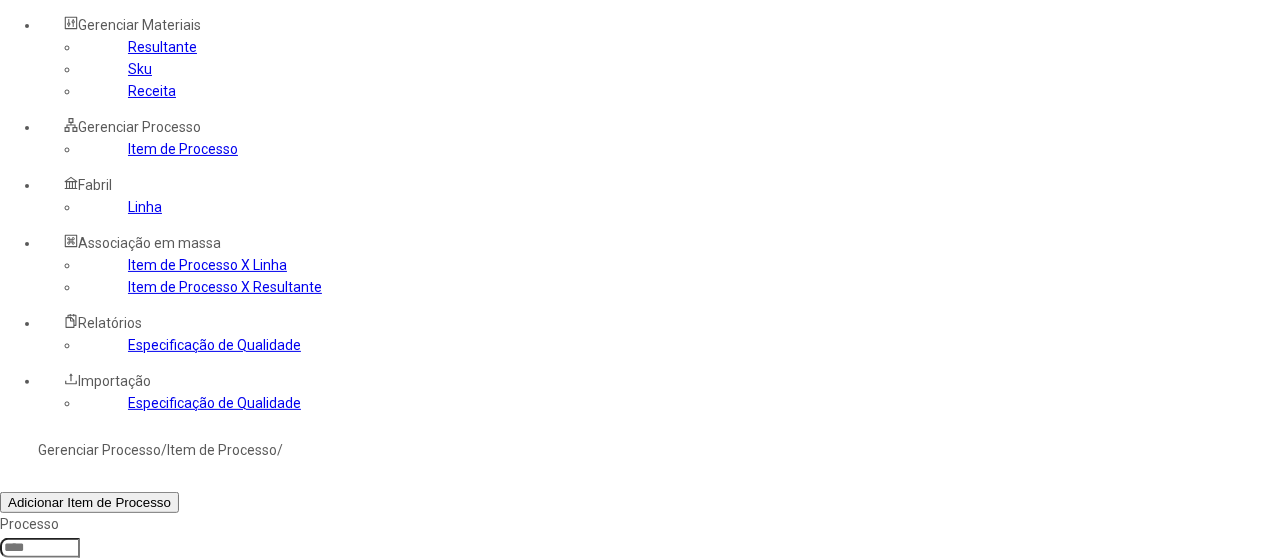 drag, startPoint x: 1191, startPoint y: 426, endPoint x: 1174, endPoint y: 419, distance: 18.384777 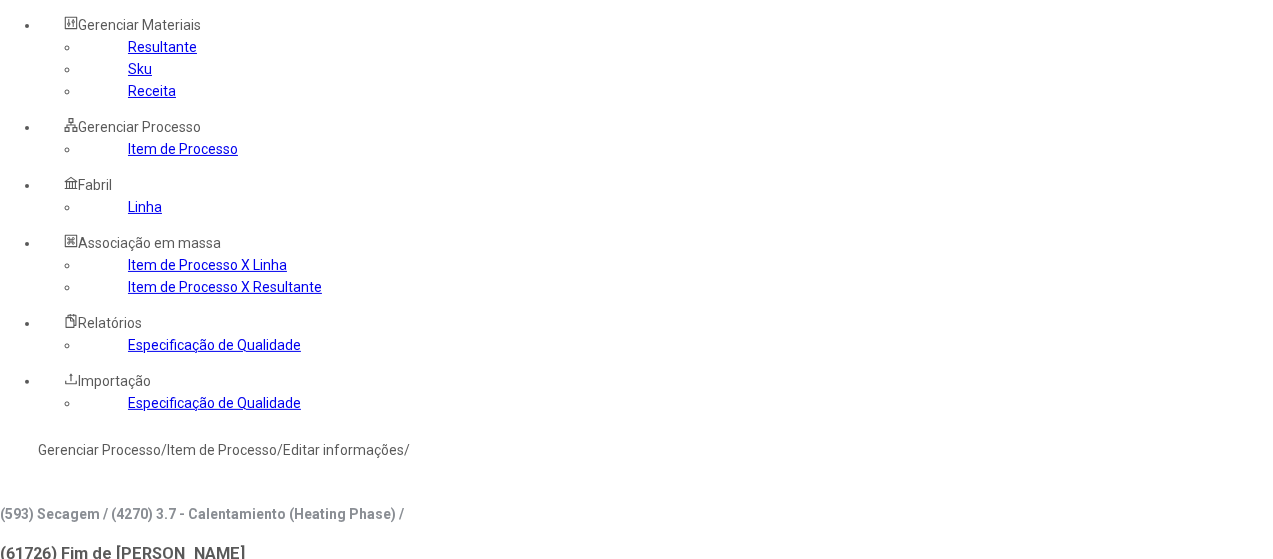 click on "pt-BR" 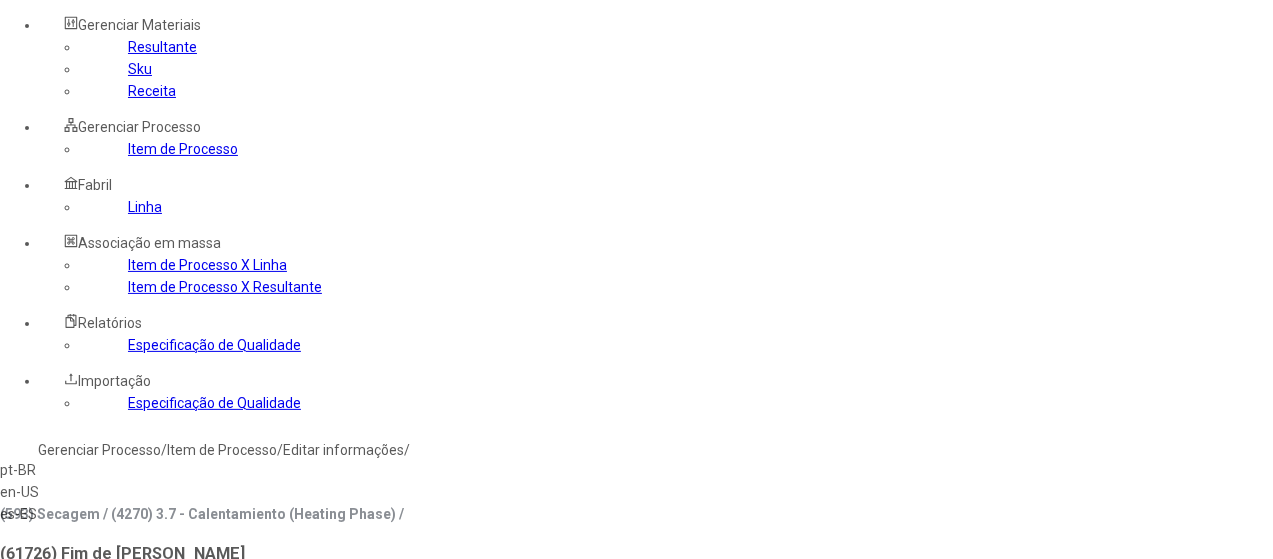drag, startPoint x: 360, startPoint y: 407, endPoint x: 379, endPoint y: 369, distance: 42.48529 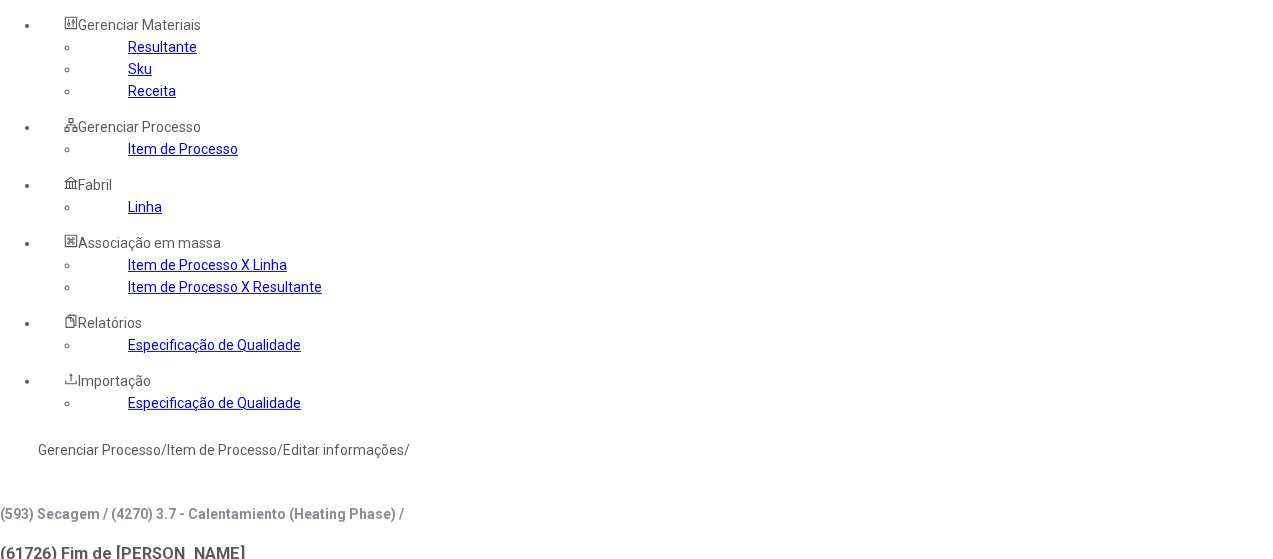 click 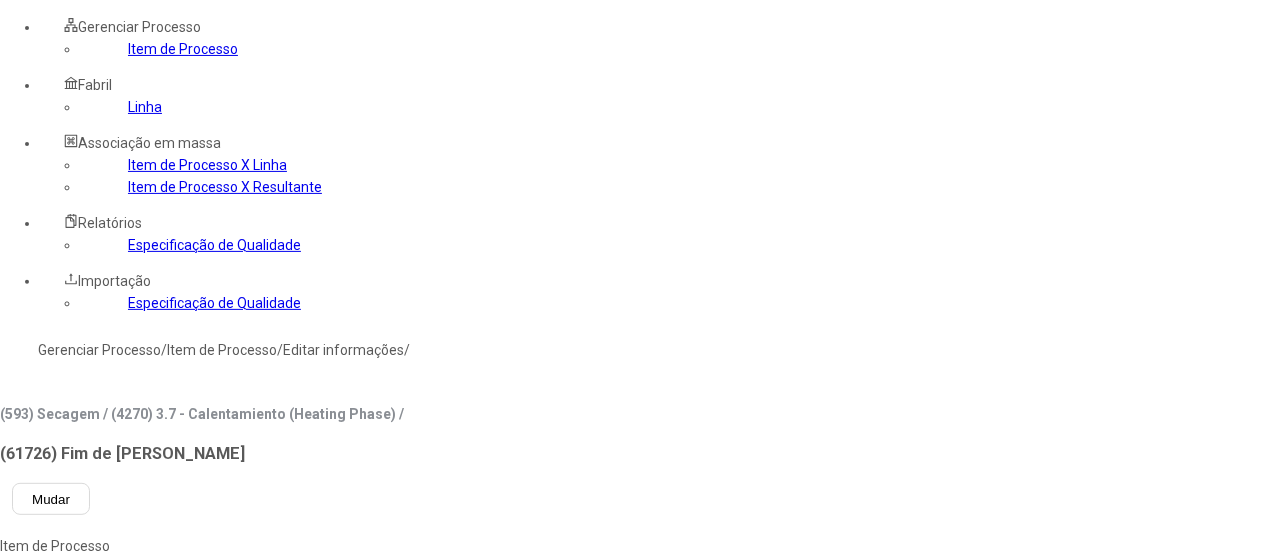 type on "**********" 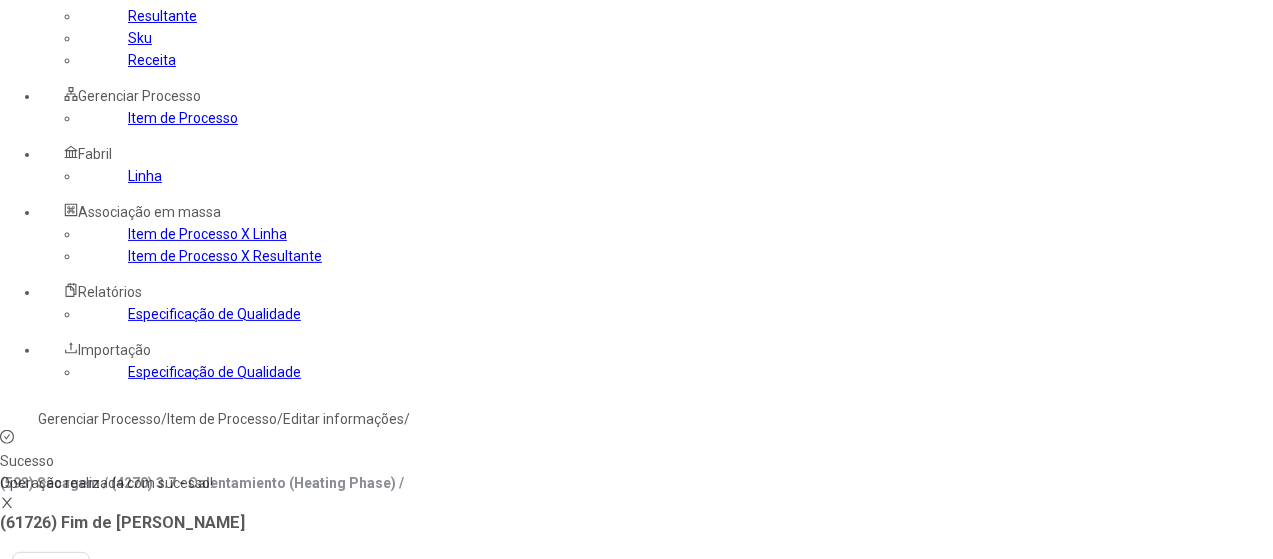 scroll, scrollTop: 100, scrollLeft: 0, axis: vertical 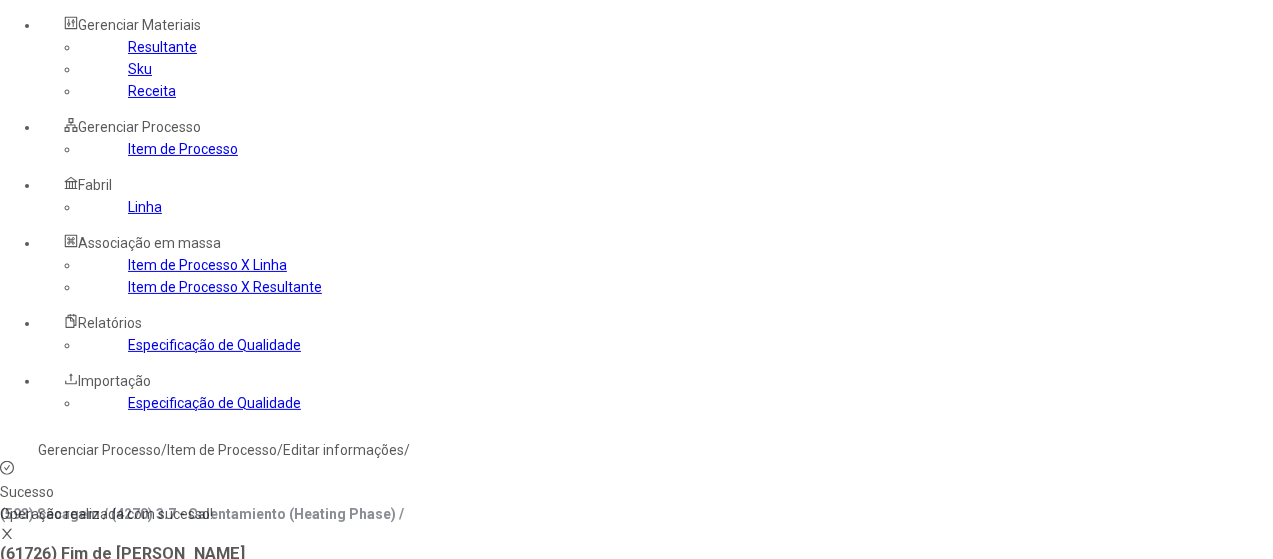 click on "Linha" 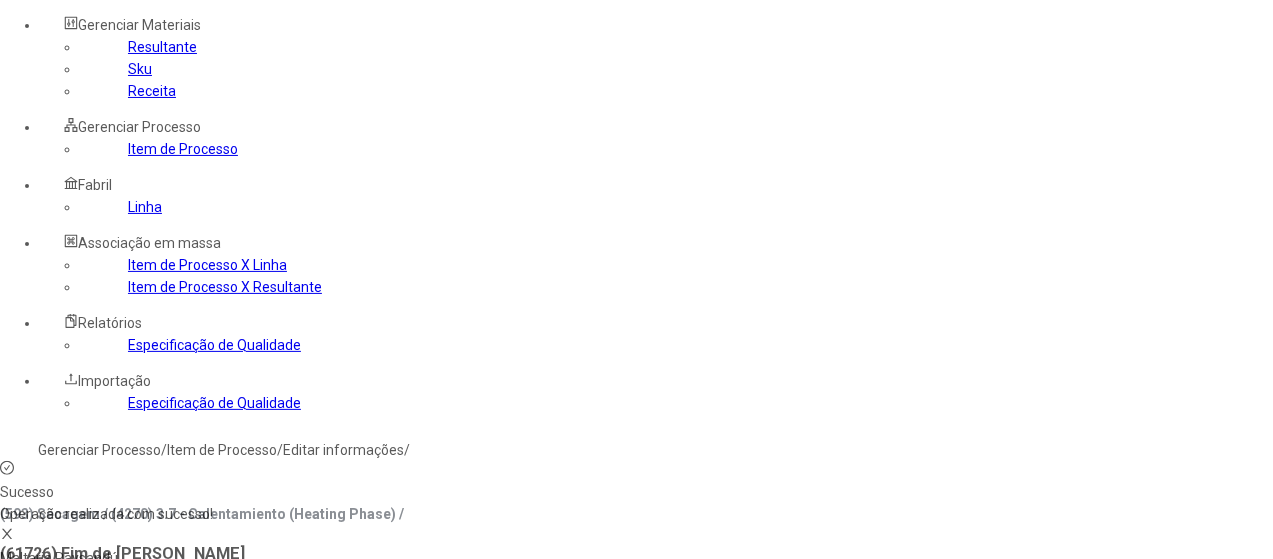 type on "***" 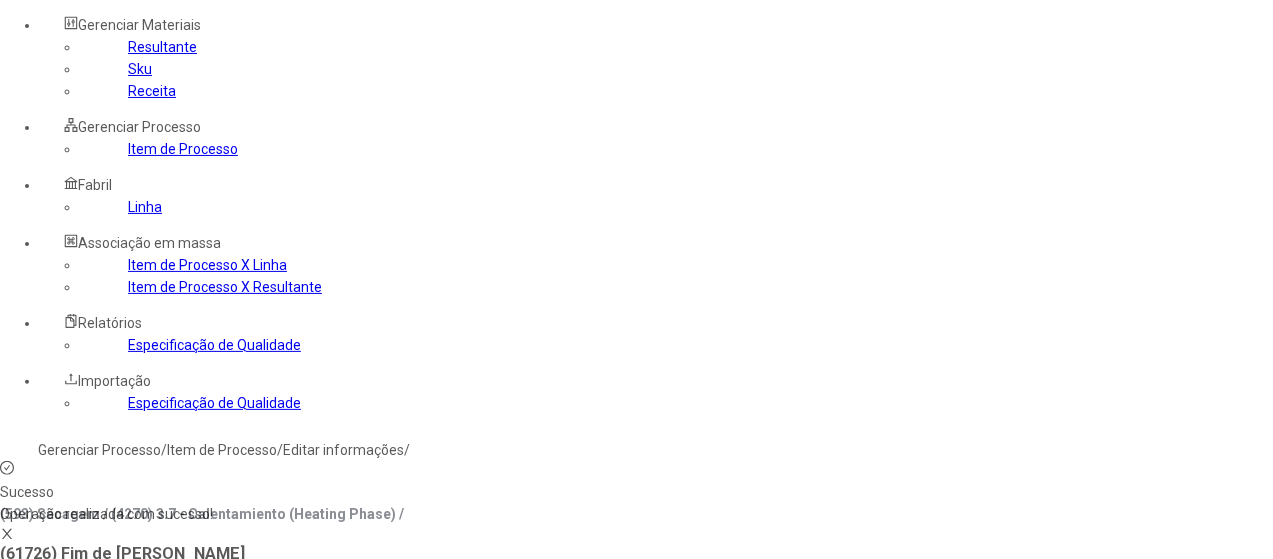 type on "***" 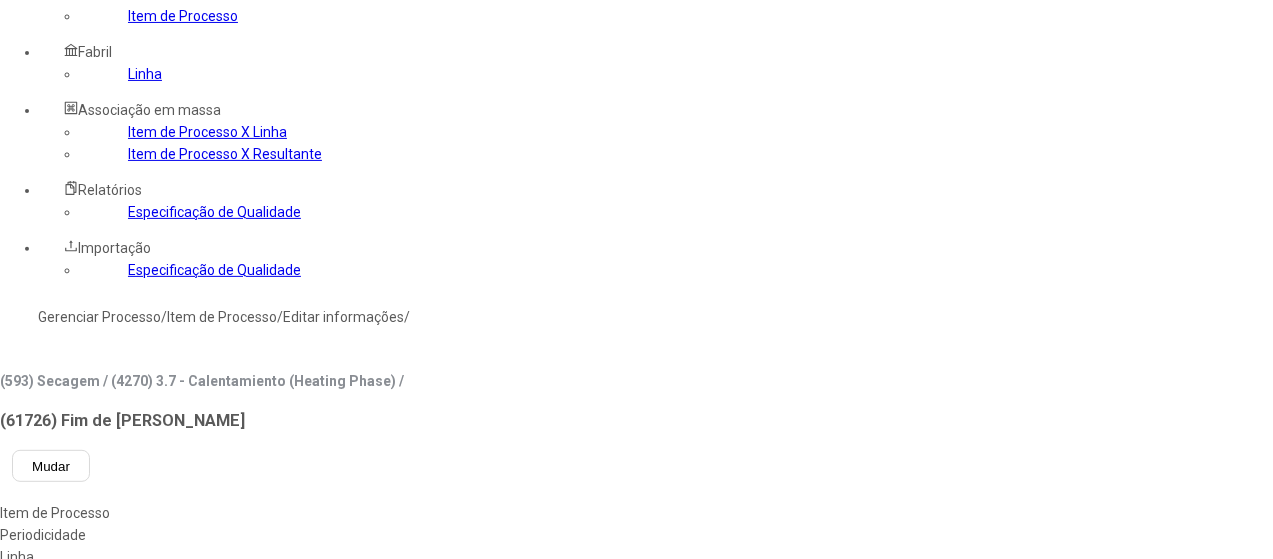 scroll, scrollTop: 300, scrollLeft: 0, axis: vertical 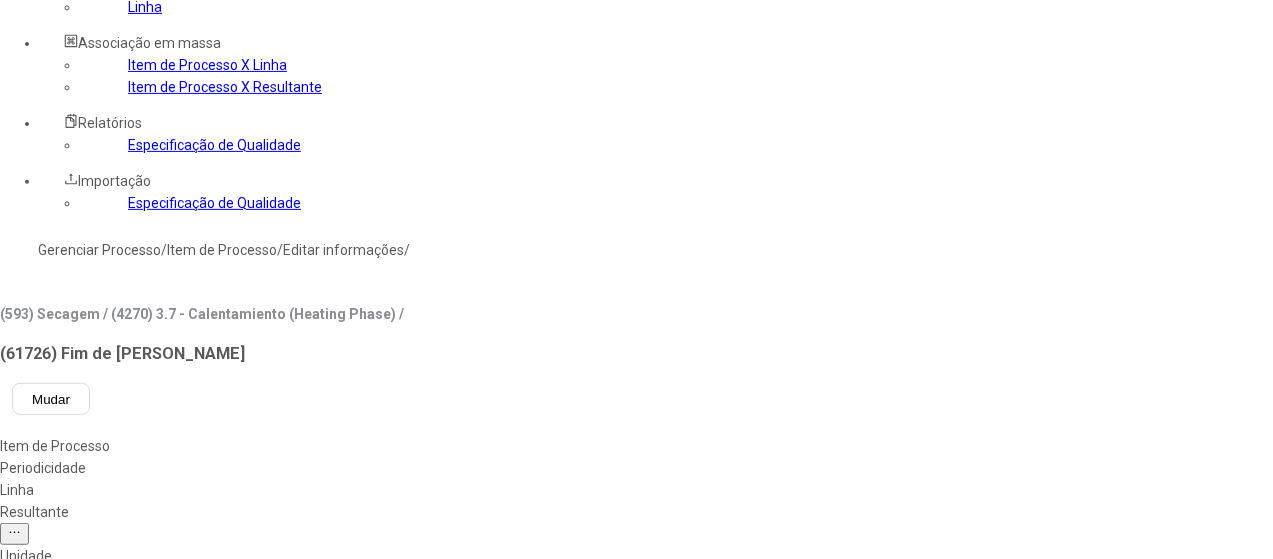 type on "***" 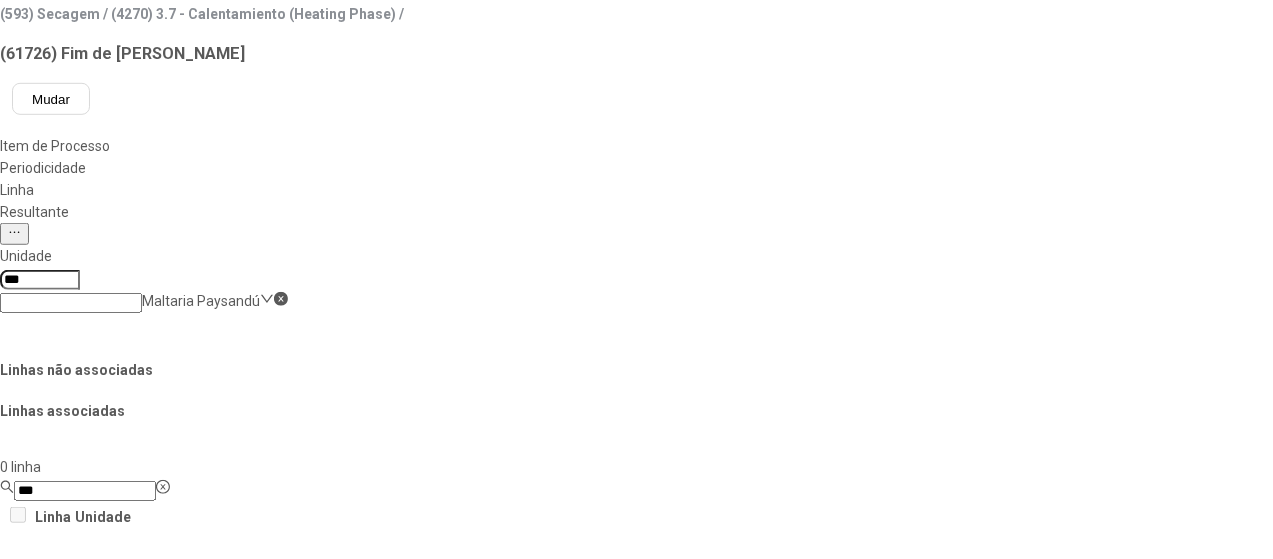click on "Salvar Alterações" 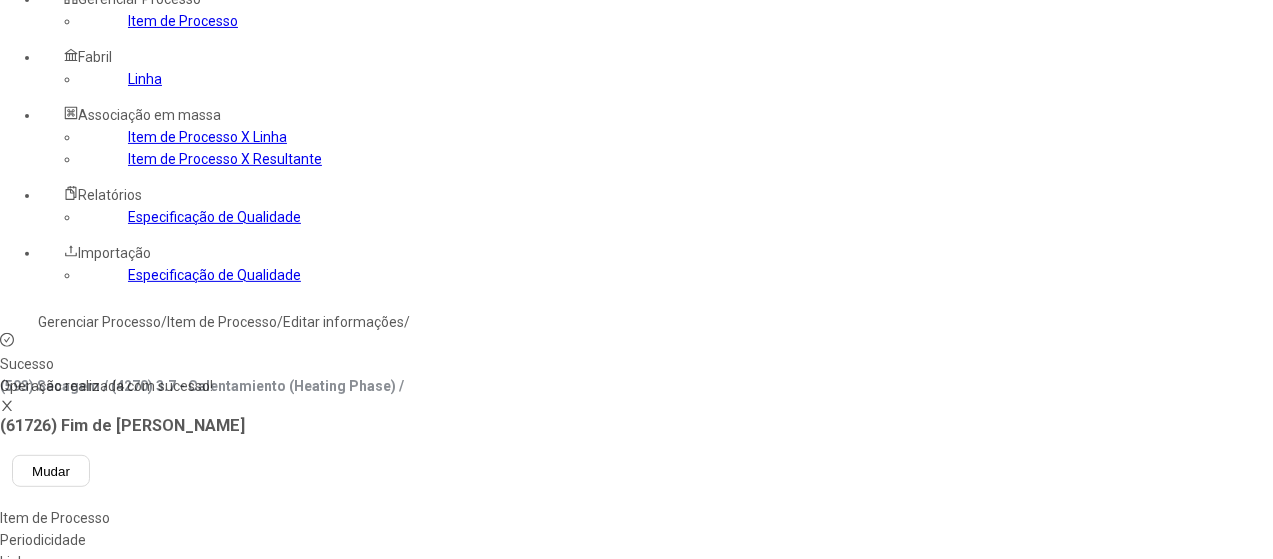 scroll, scrollTop: 200, scrollLeft: 0, axis: vertical 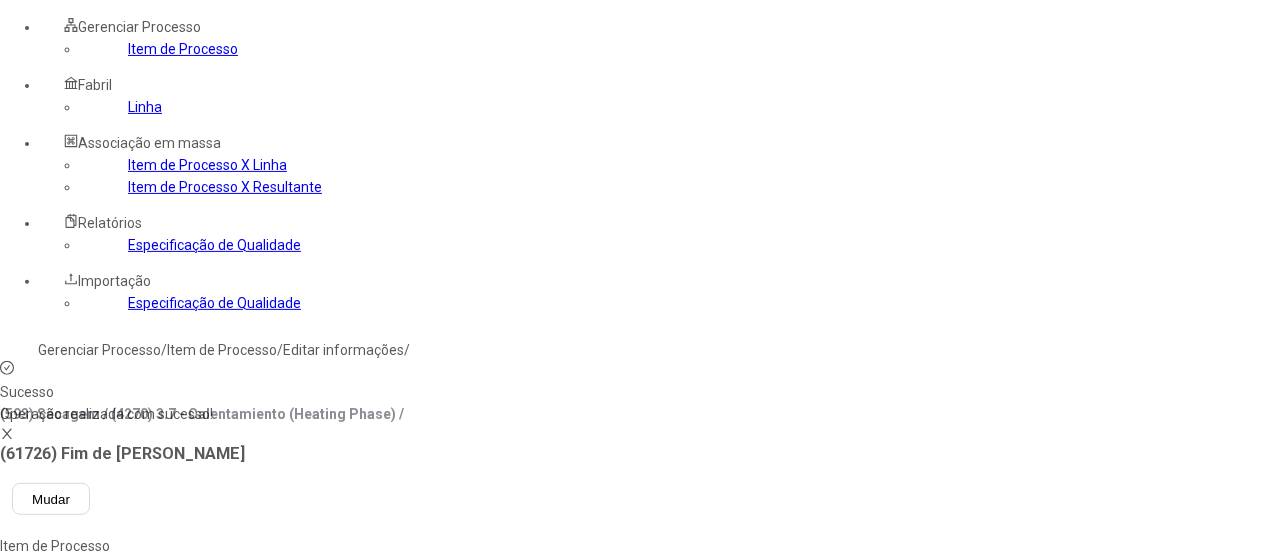 click on "Resultante" 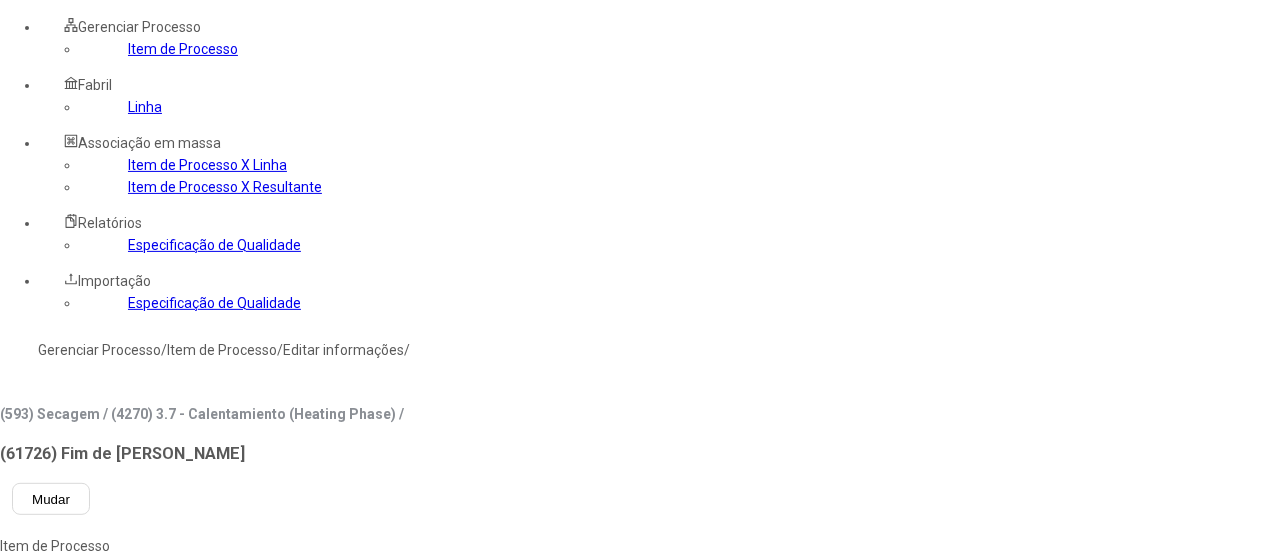 type on "********" 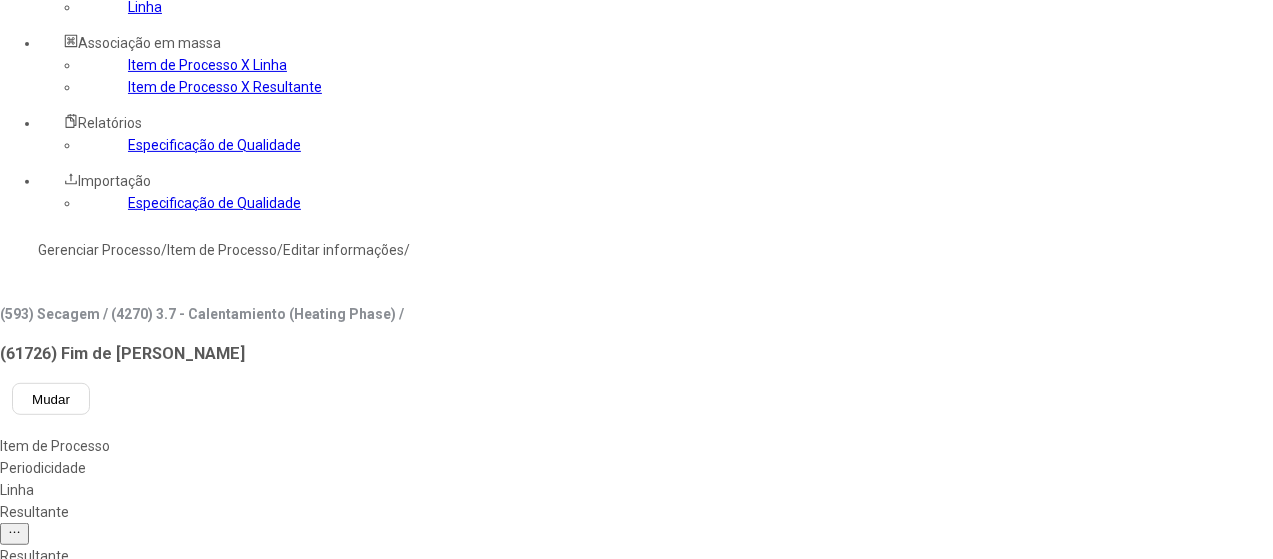 scroll, scrollTop: 400, scrollLeft: 0, axis: vertical 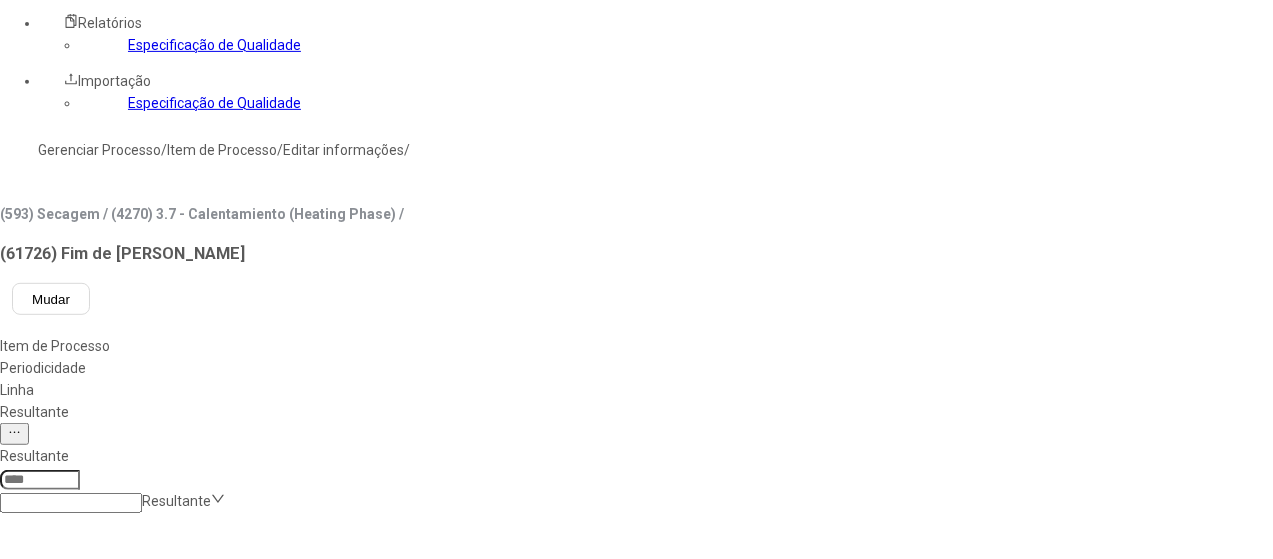 click 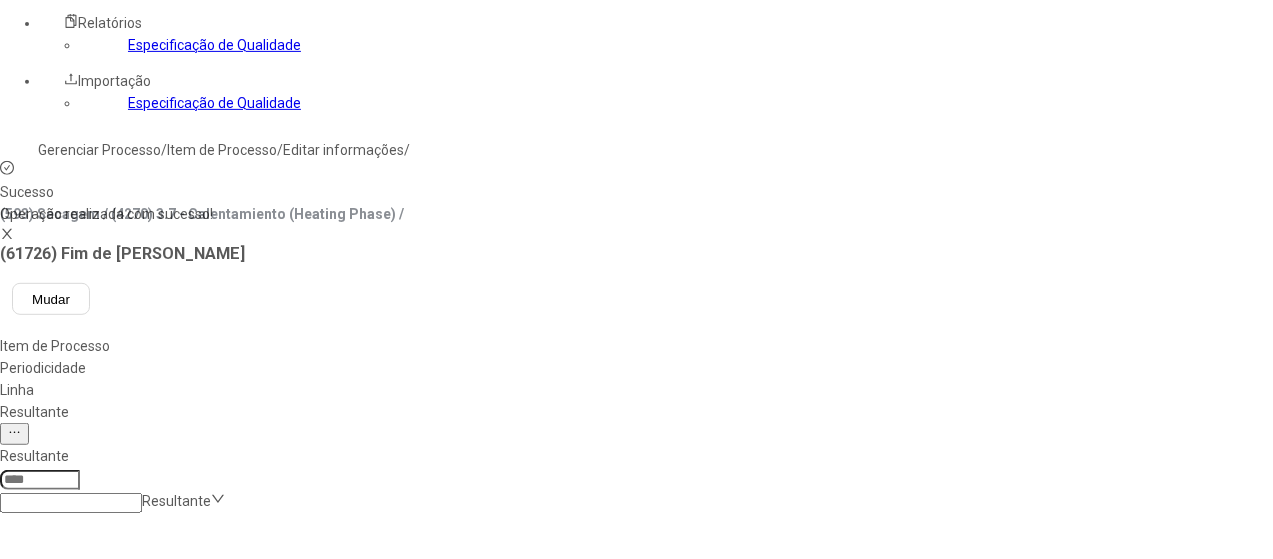 scroll, scrollTop: 0, scrollLeft: 0, axis: both 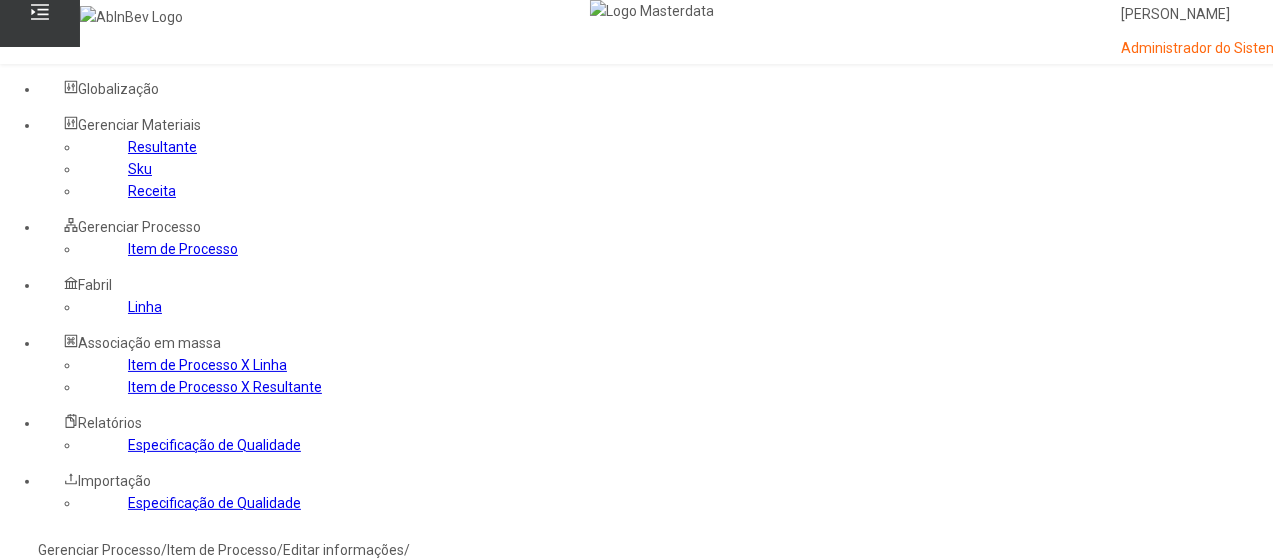click on "Gerenciar Processo" 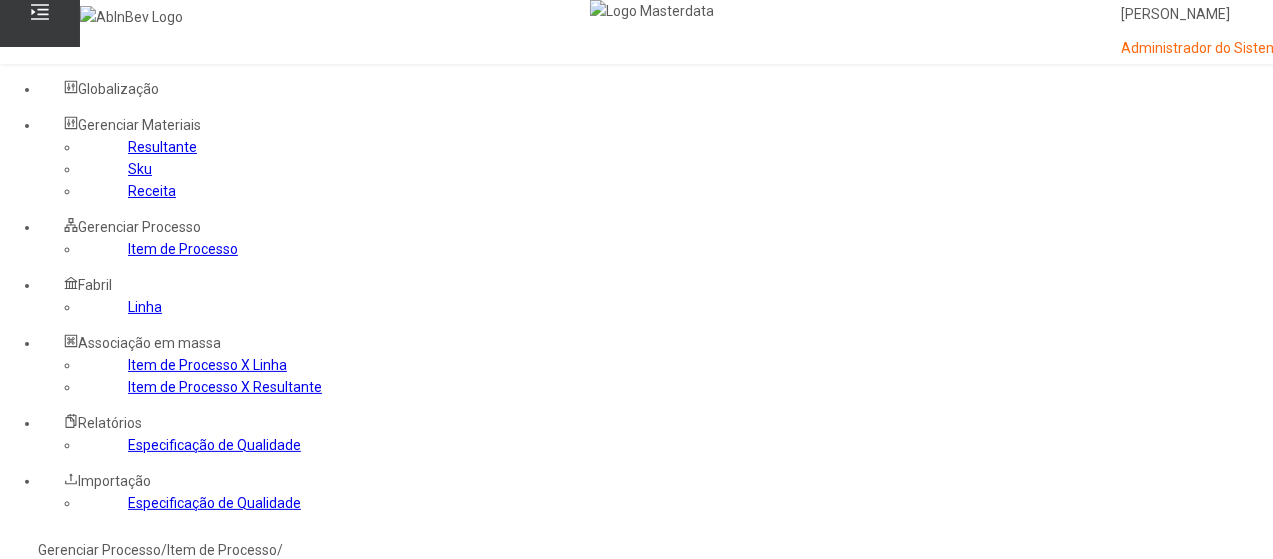 click 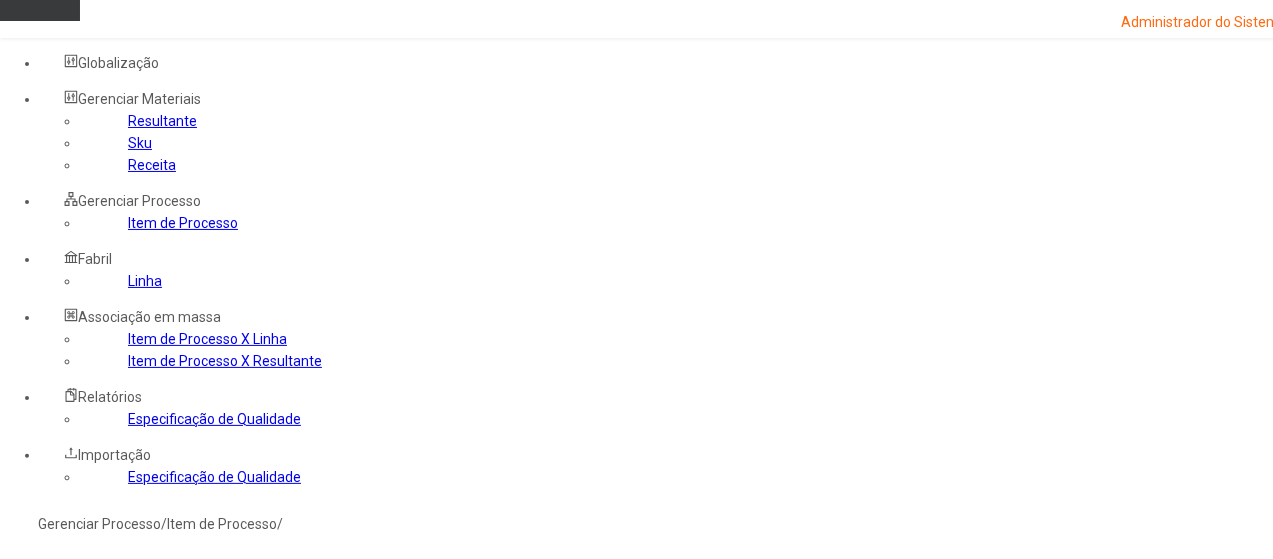 scroll, scrollTop: 100, scrollLeft: 0, axis: vertical 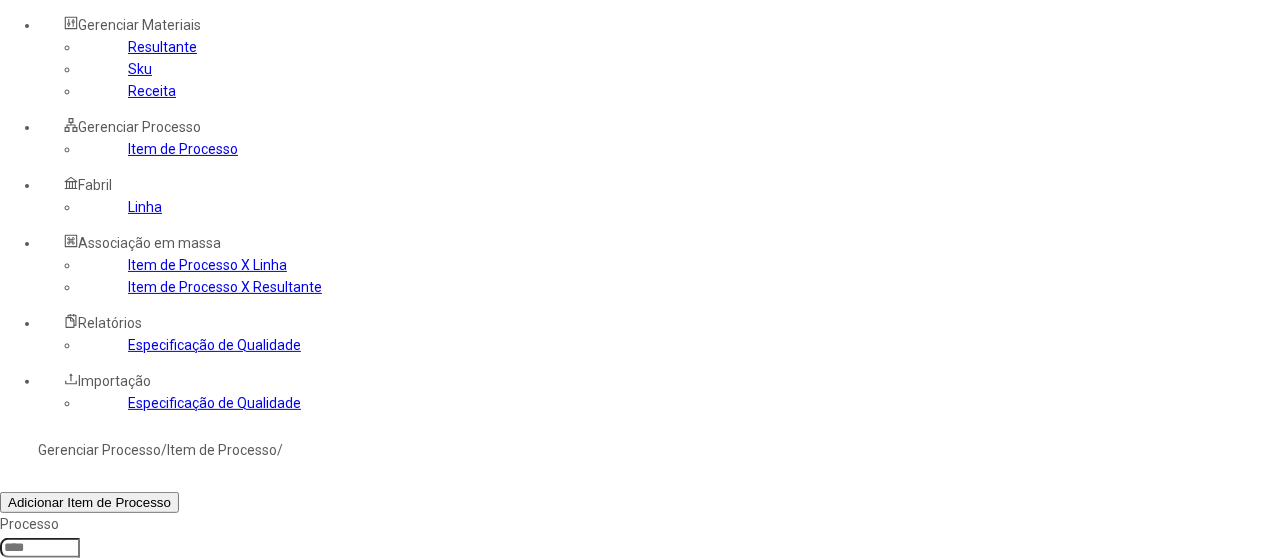 click 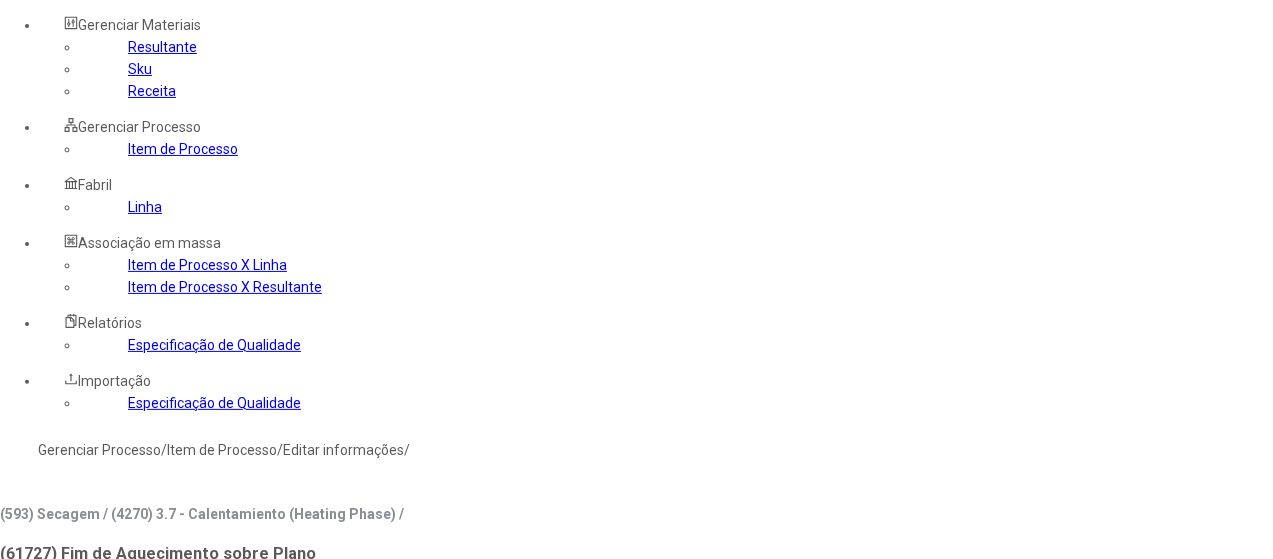 click on "pt-BR" 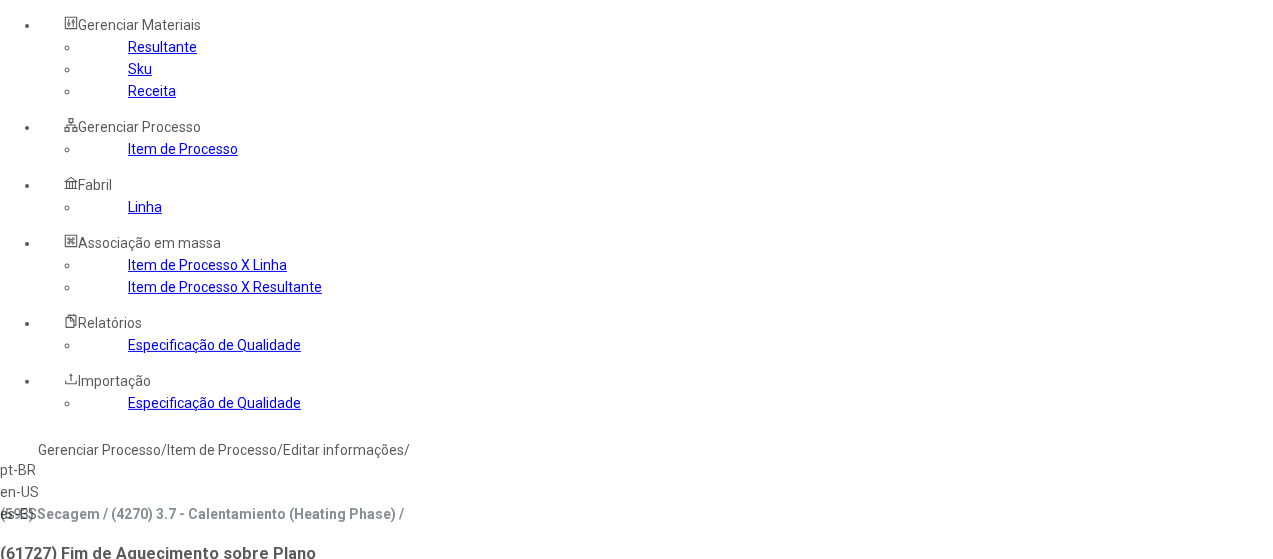 click on "es-ES" at bounding box center (57, 514) 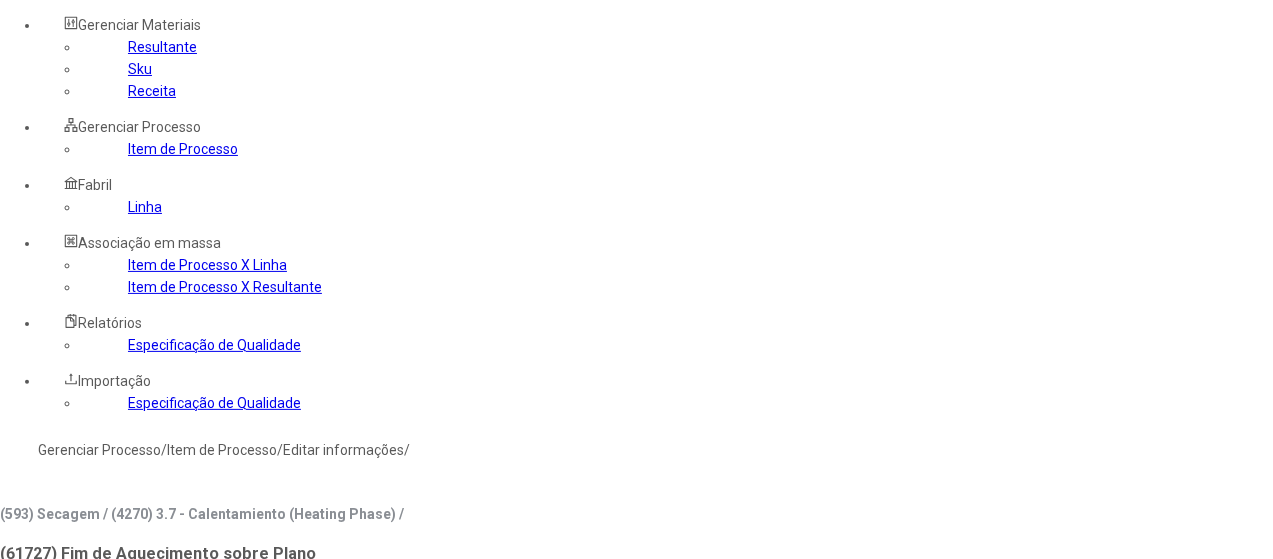 click 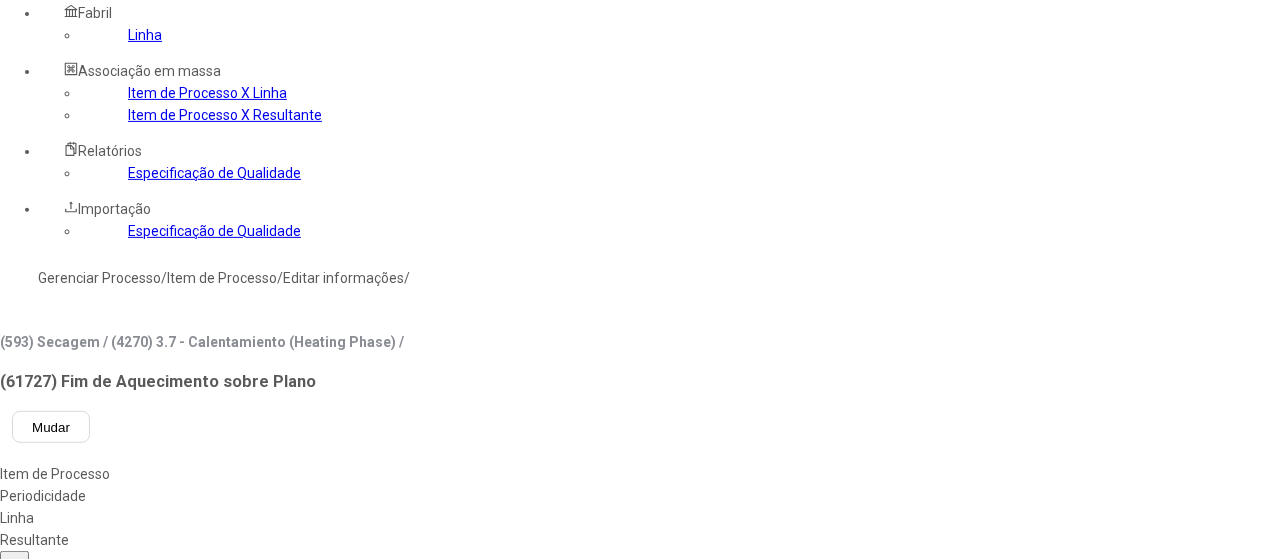 scroll, scrollTop: 272, scrollLeft: 0, axis: vertical 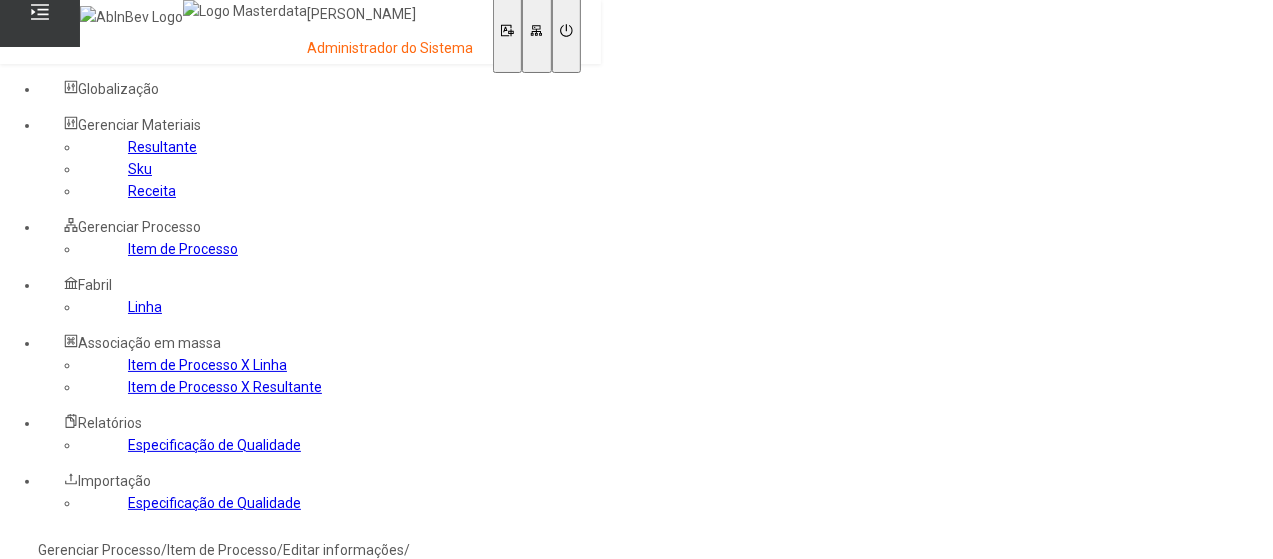 click on "Linha" 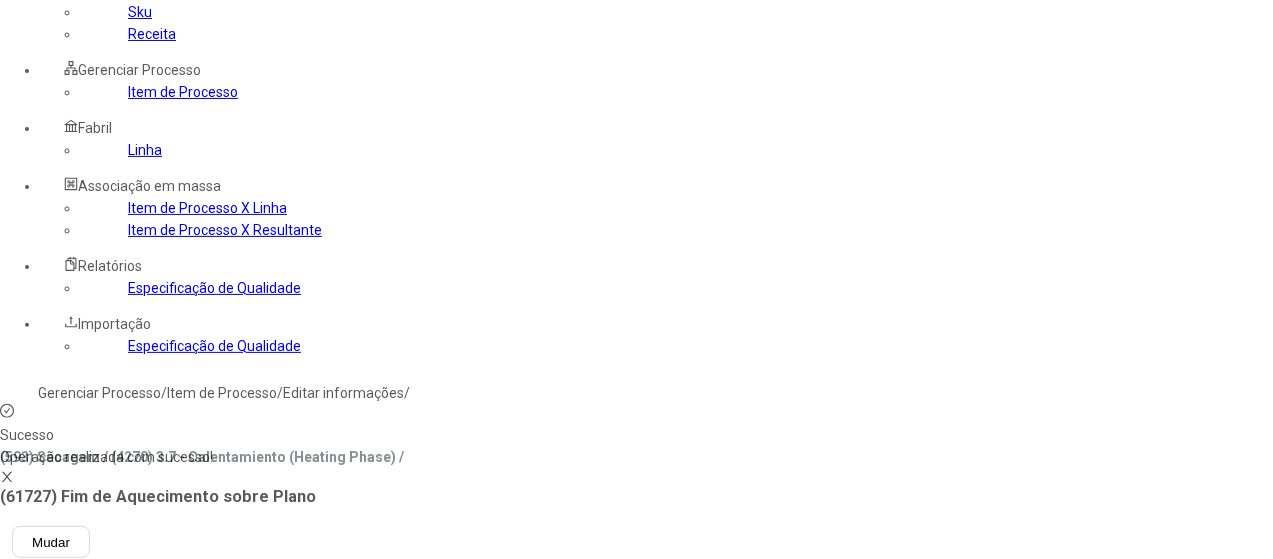 scroll, scrollTop: 200, scrollLeft: 0, axis: vertical 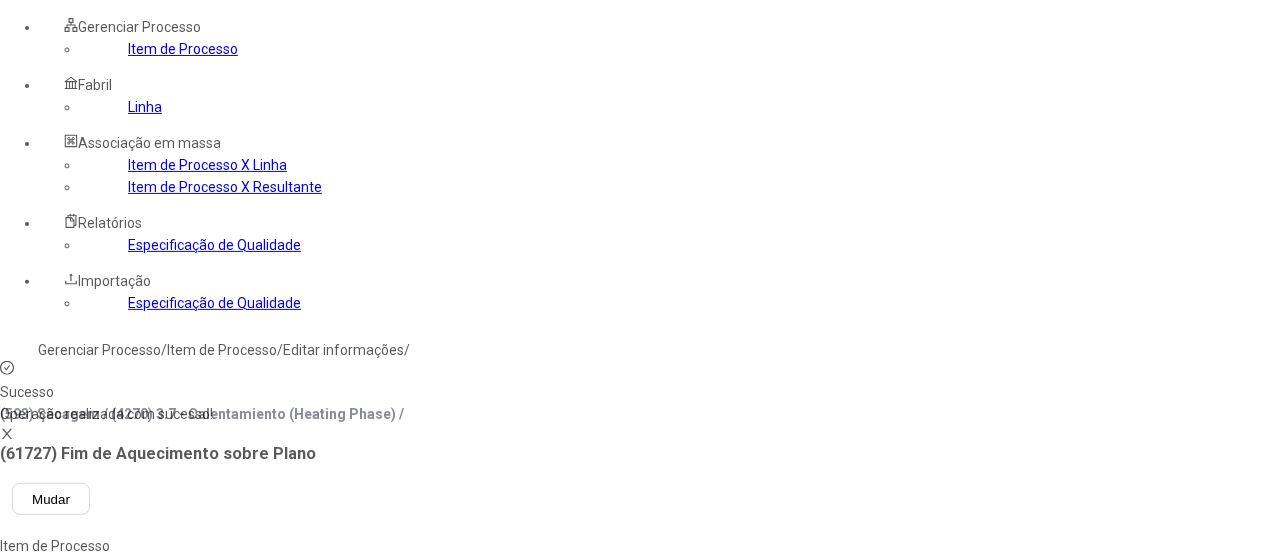 click 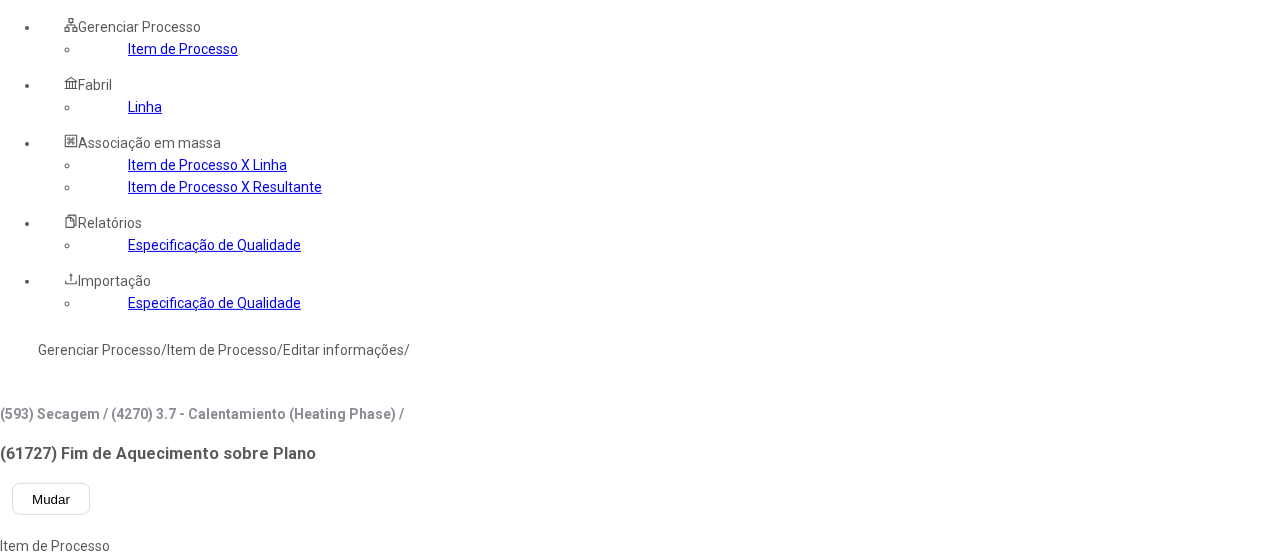 type 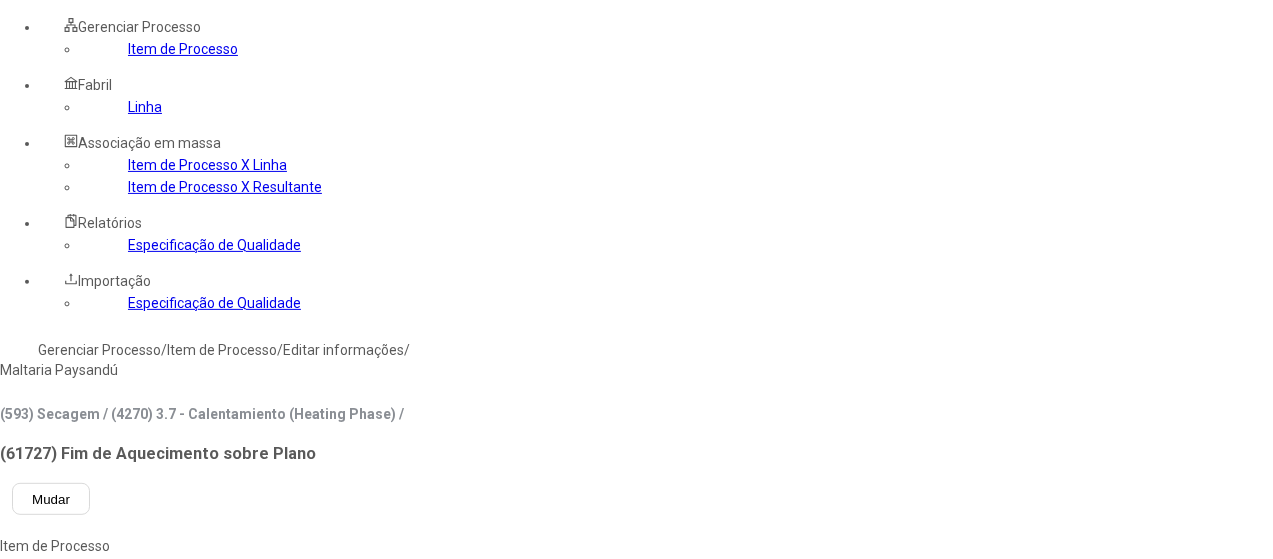 type on "****" 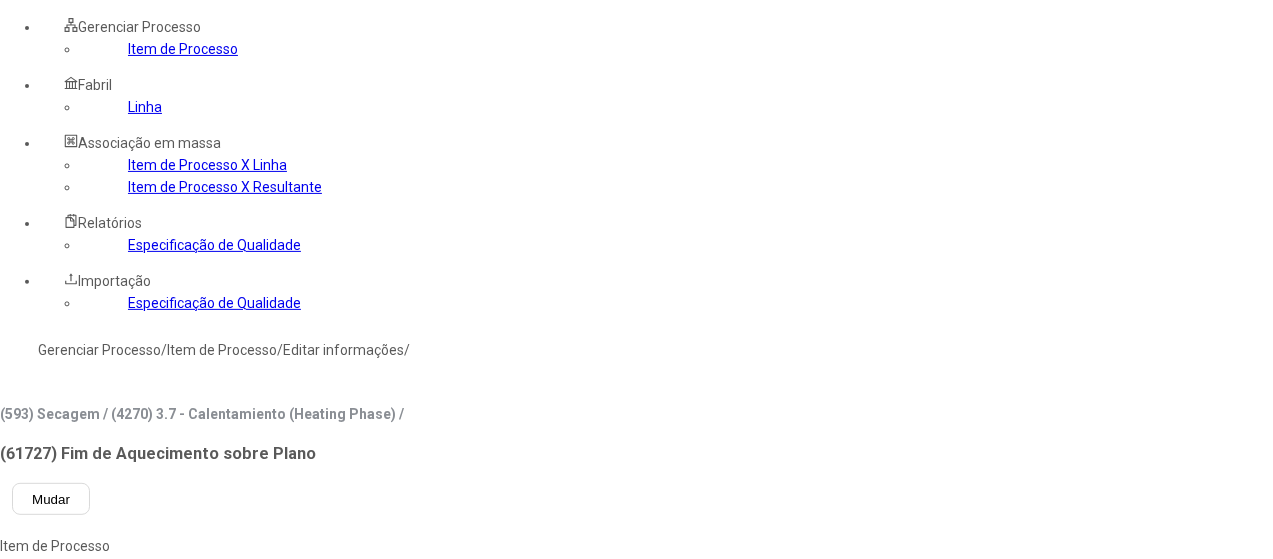type on "***" 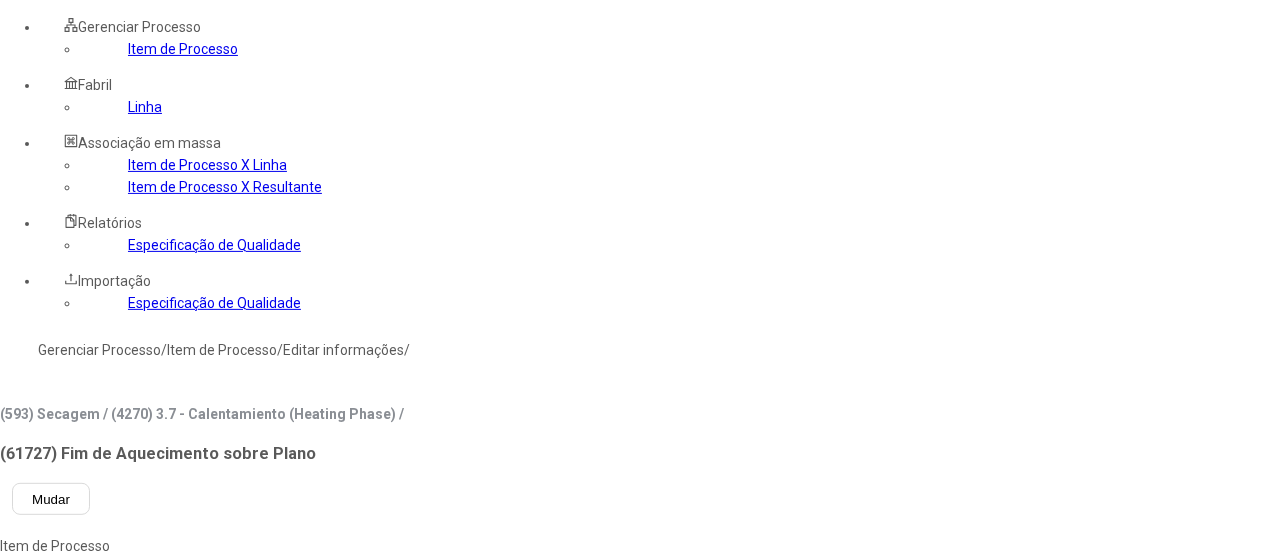 click 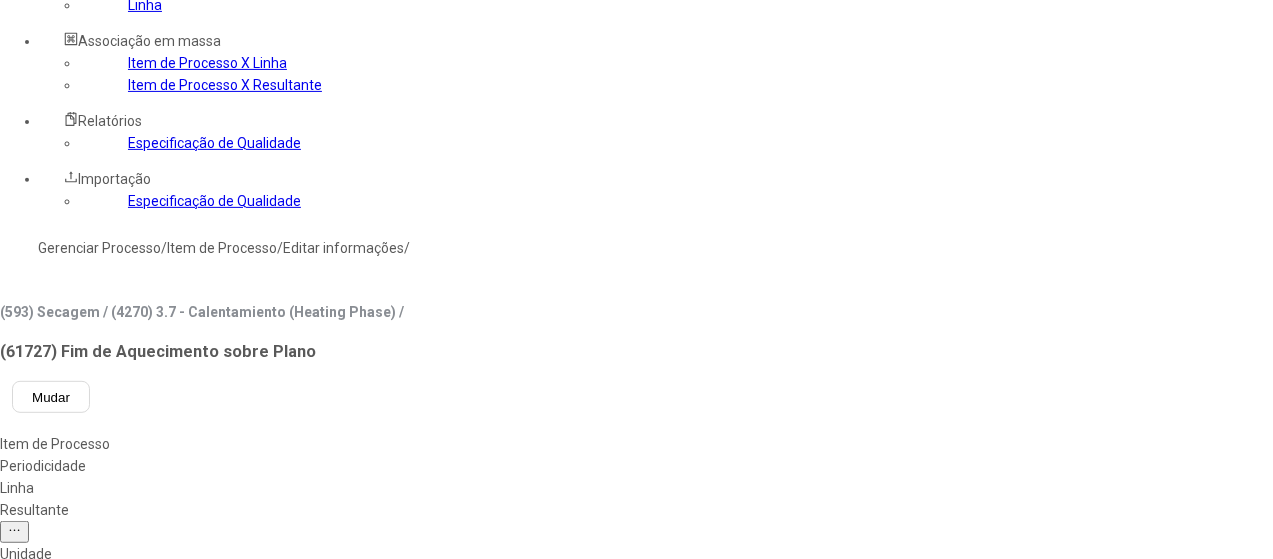 scroll, scrollTop: 400, scrollLeft: 0, axis: vertical 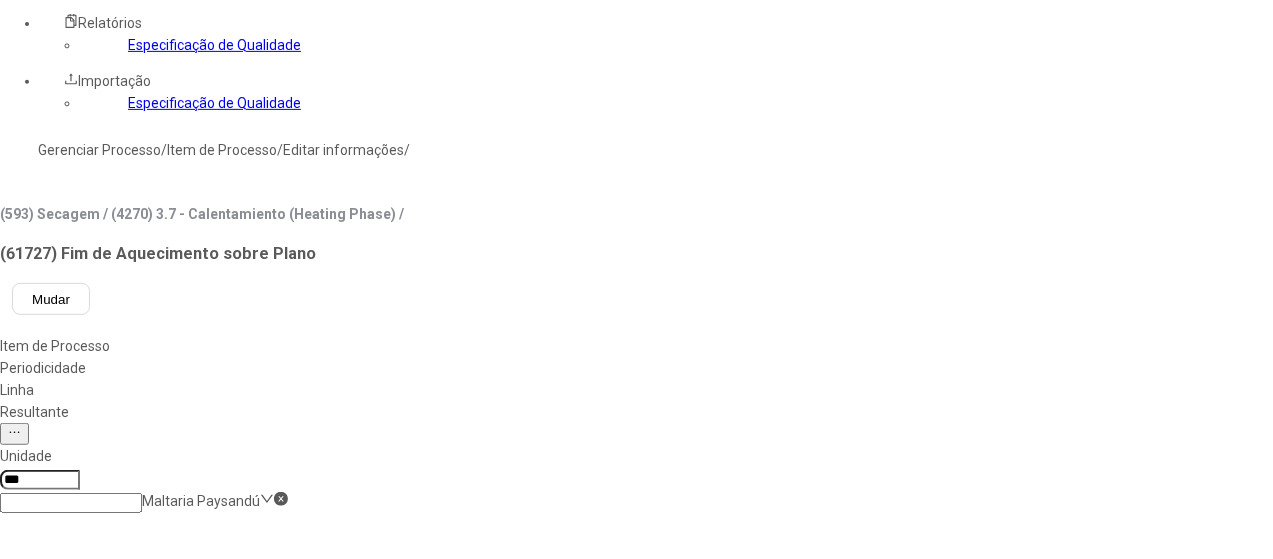 drag, startPoint x: 1126, startPoint y: 535, endPoint x: 1039, endPoint y: 485, distance: 100.344406 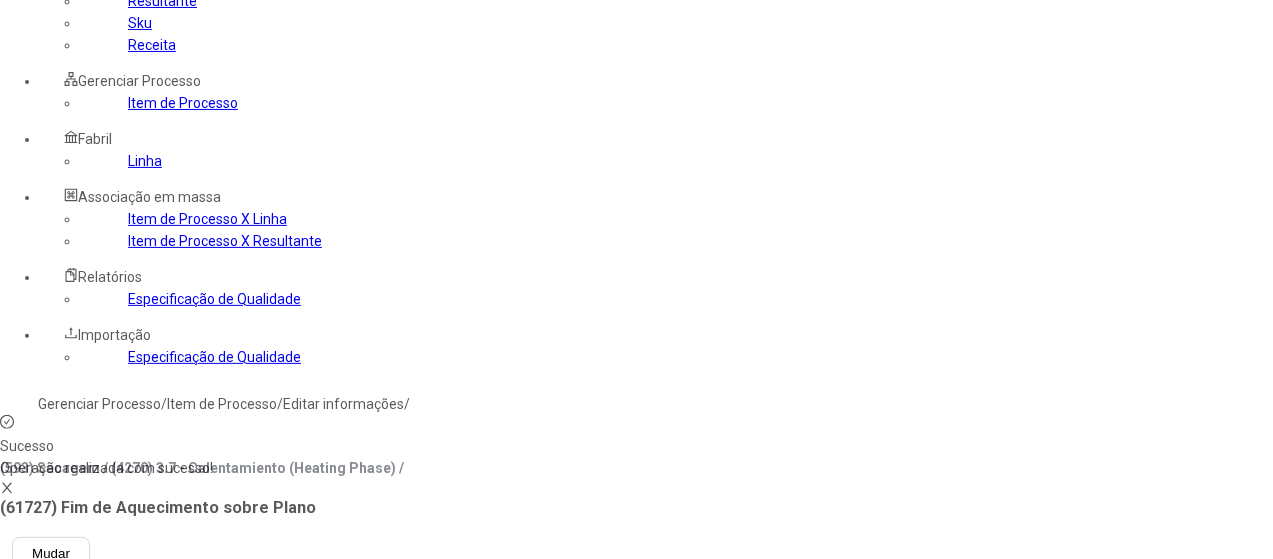 scroll, scrollTop: 100, scrollLeft: 0, axis: vertical 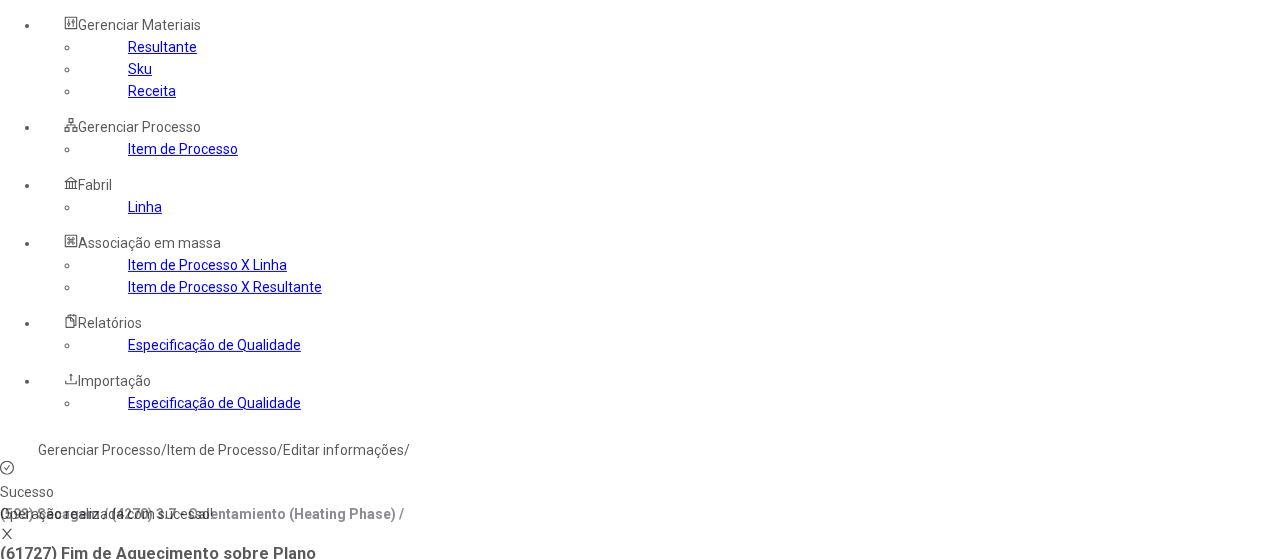 click on "Resultante" 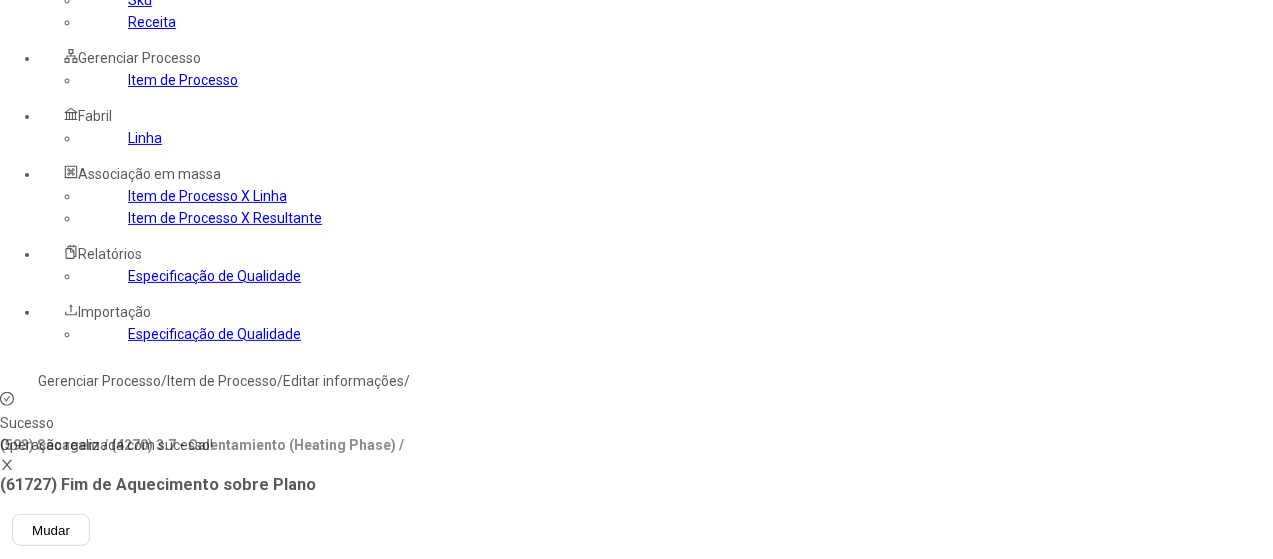 scroll, scrollTop: 200, scrollLeft: 0, axis: vertical 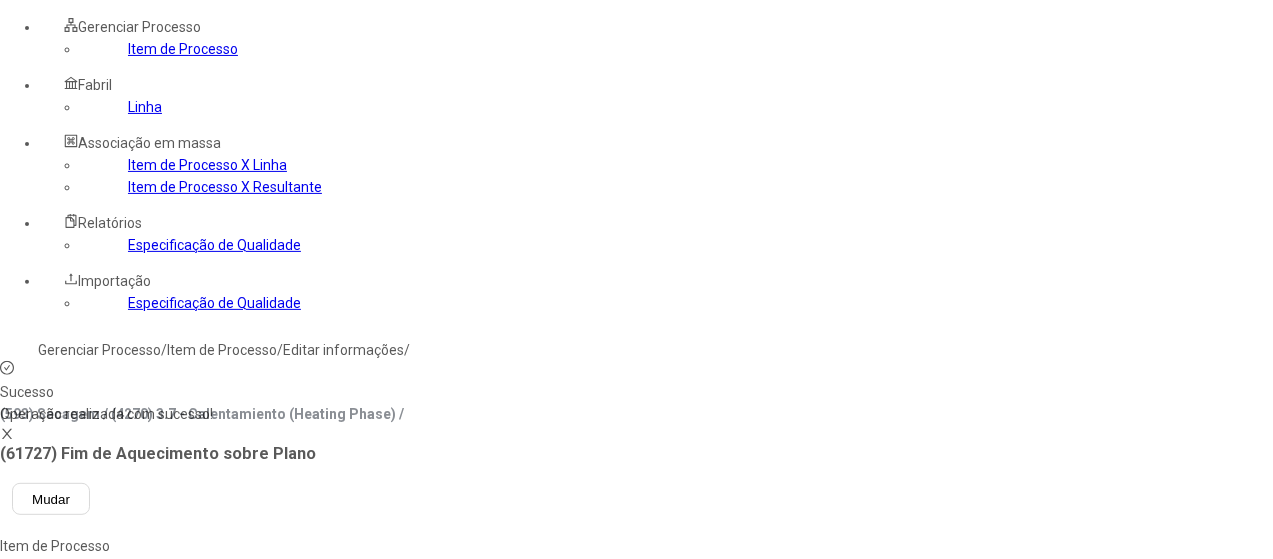 click 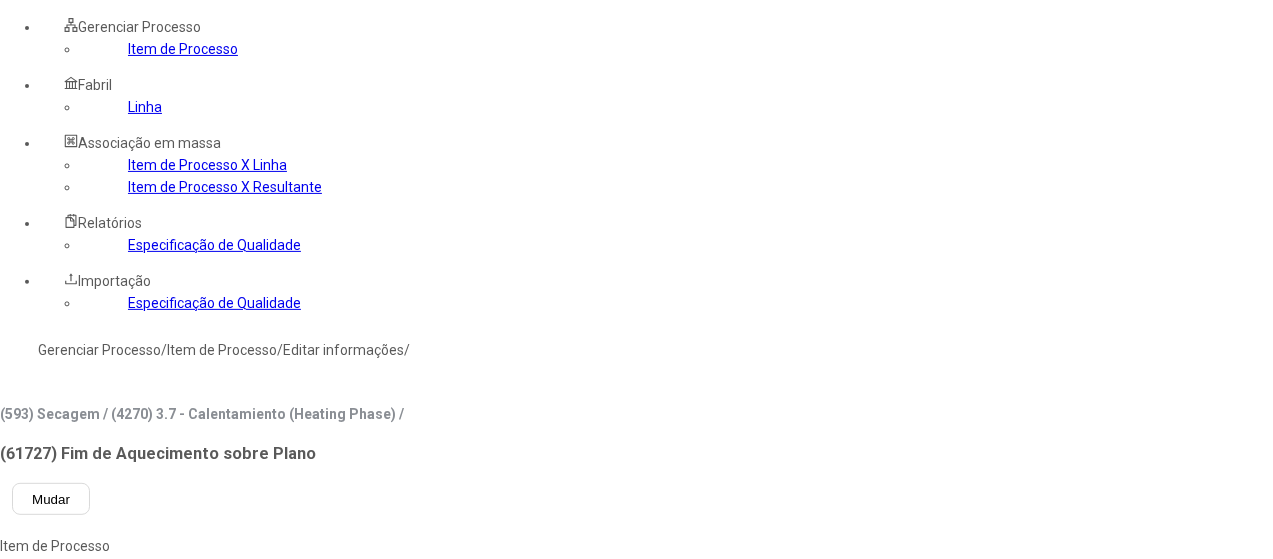 type on "**********" 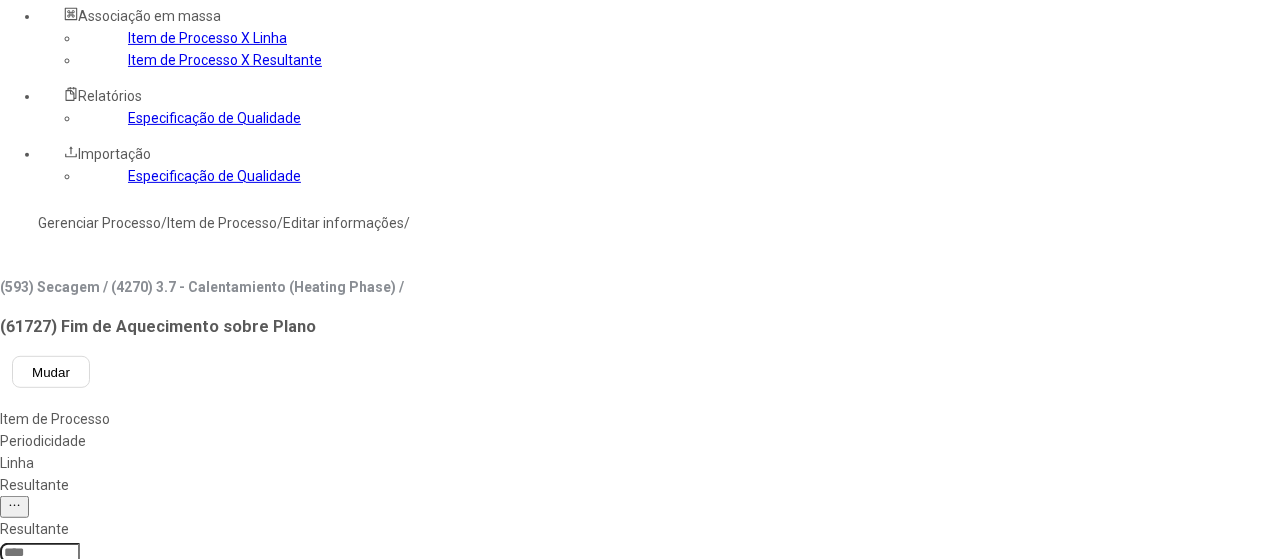 scroll, scrollTop: 400, scrollLeft: 0, axis: vertical 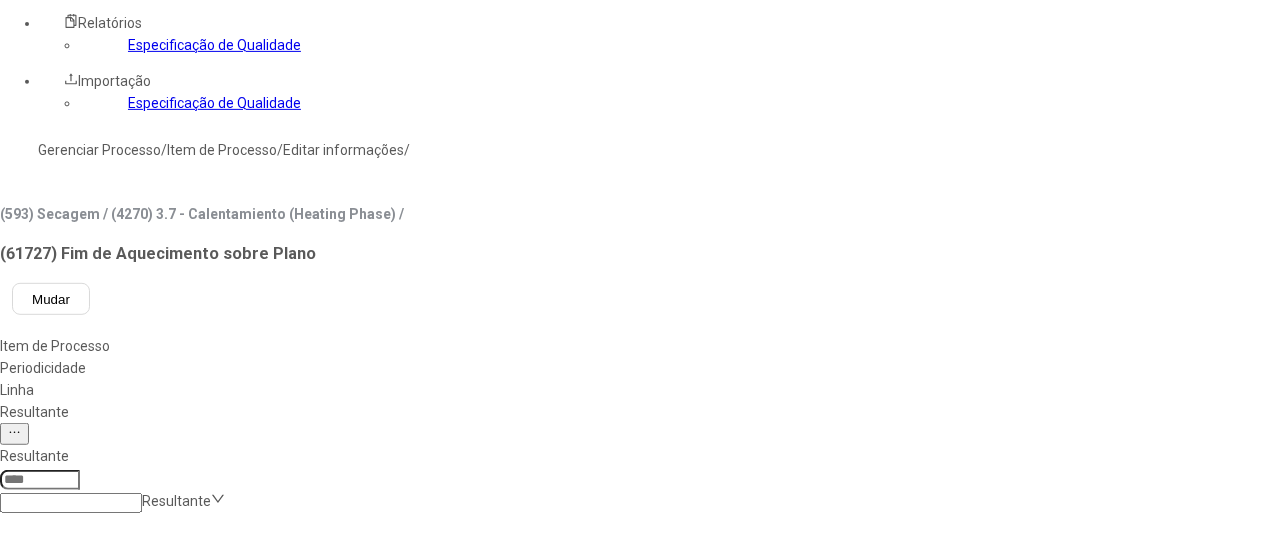 drag, startPoint x: 766, startPoint y: 270, endPoint x: 784, endPoint y: 281, distance: 21.095022 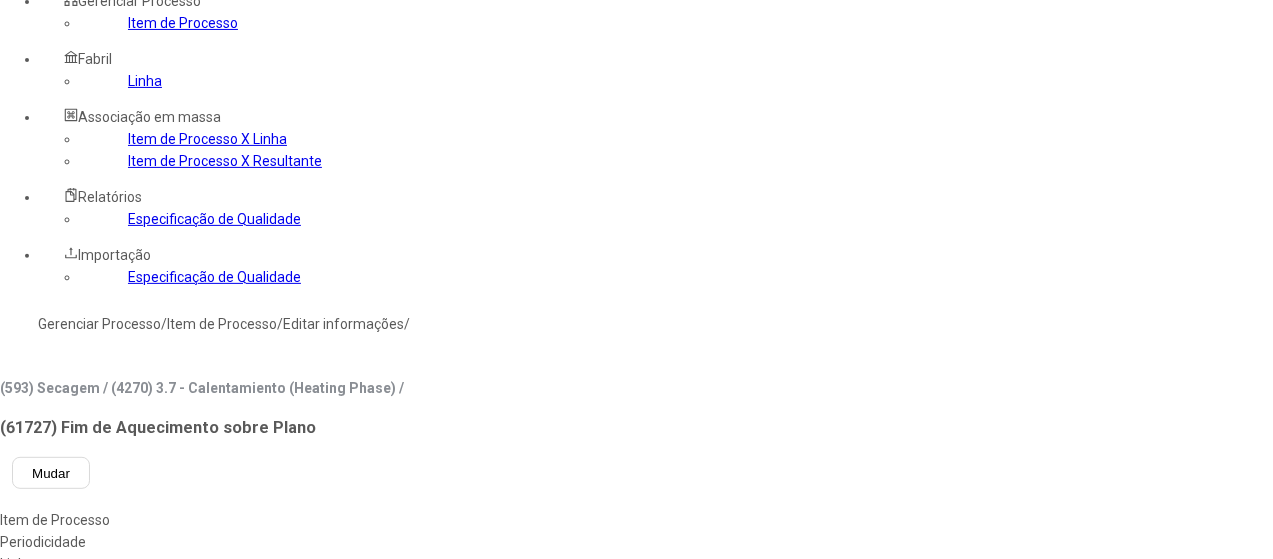scroll, scrollTop: 0, scrollLeft: 0, axis: both 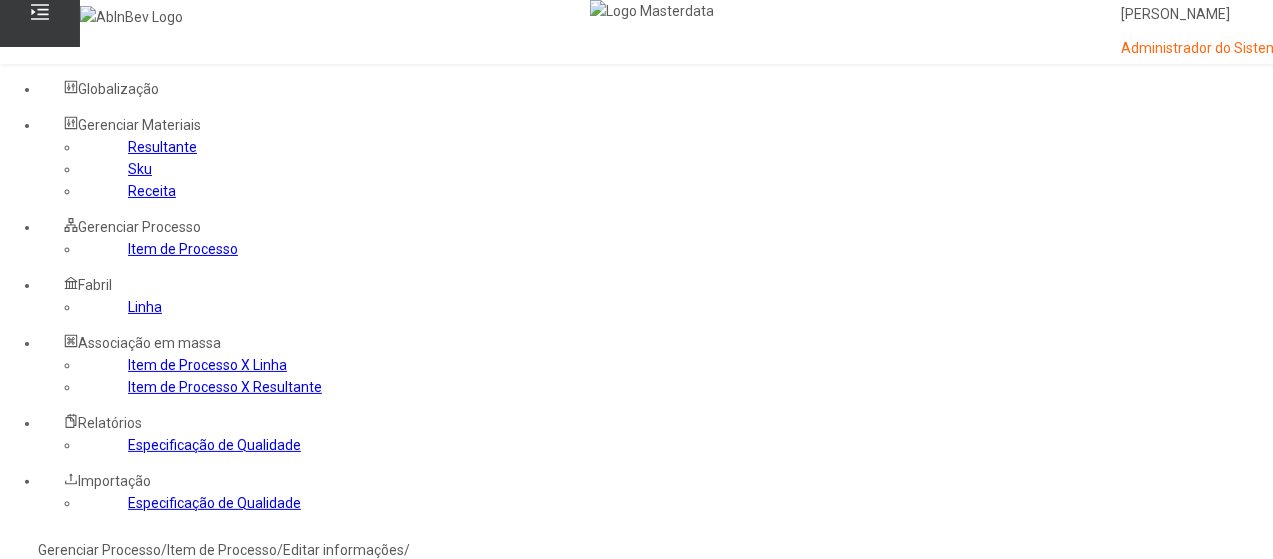 click on "Gerenciar Processo" 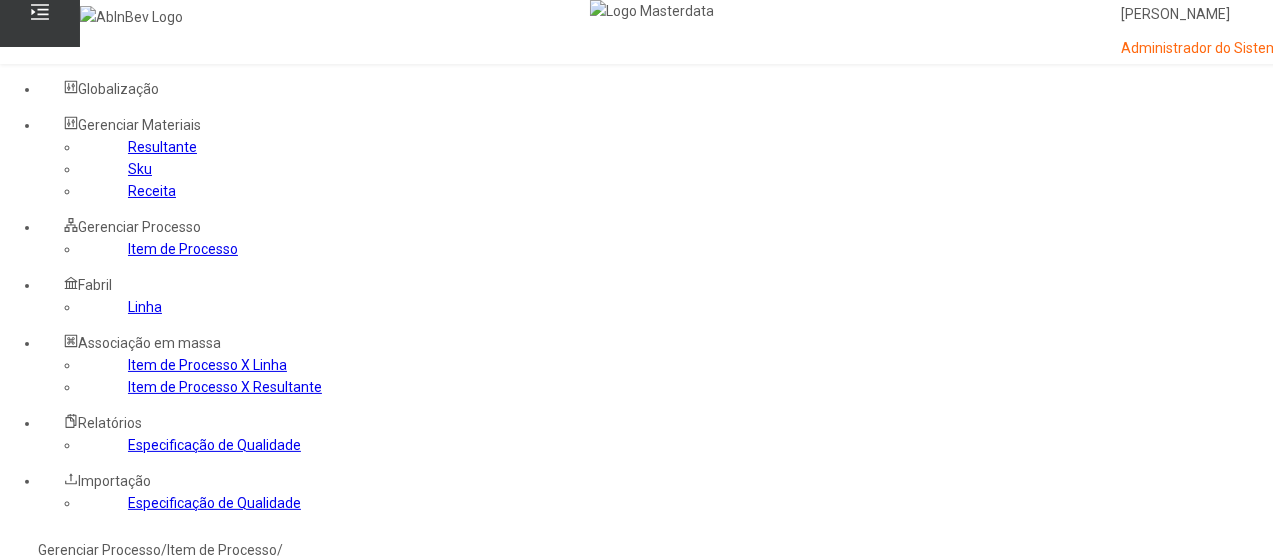 click 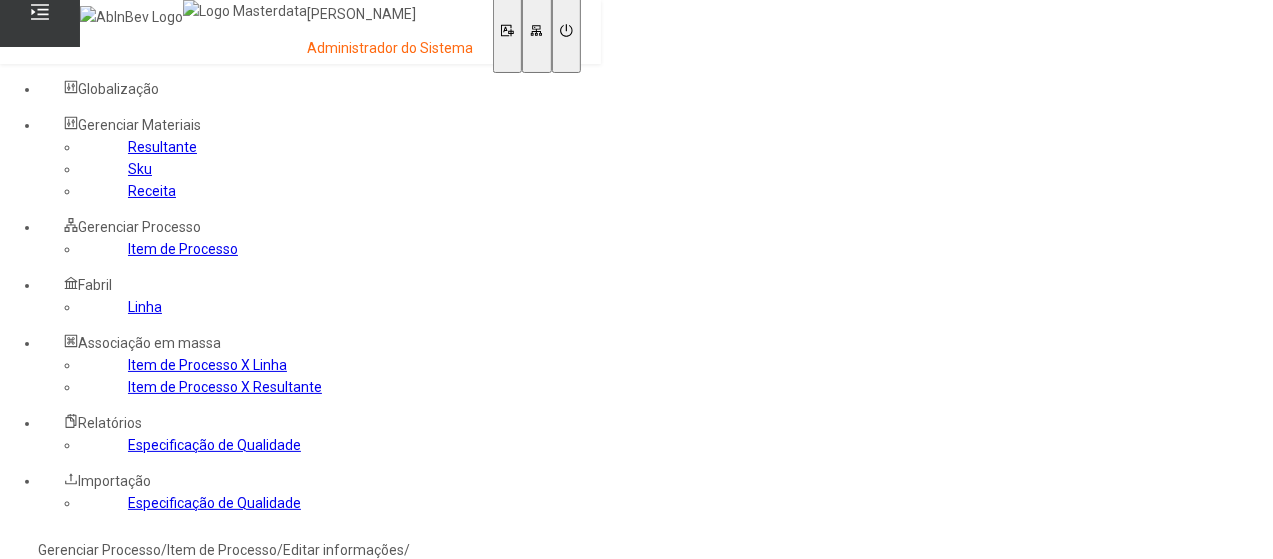 click on "Linha" 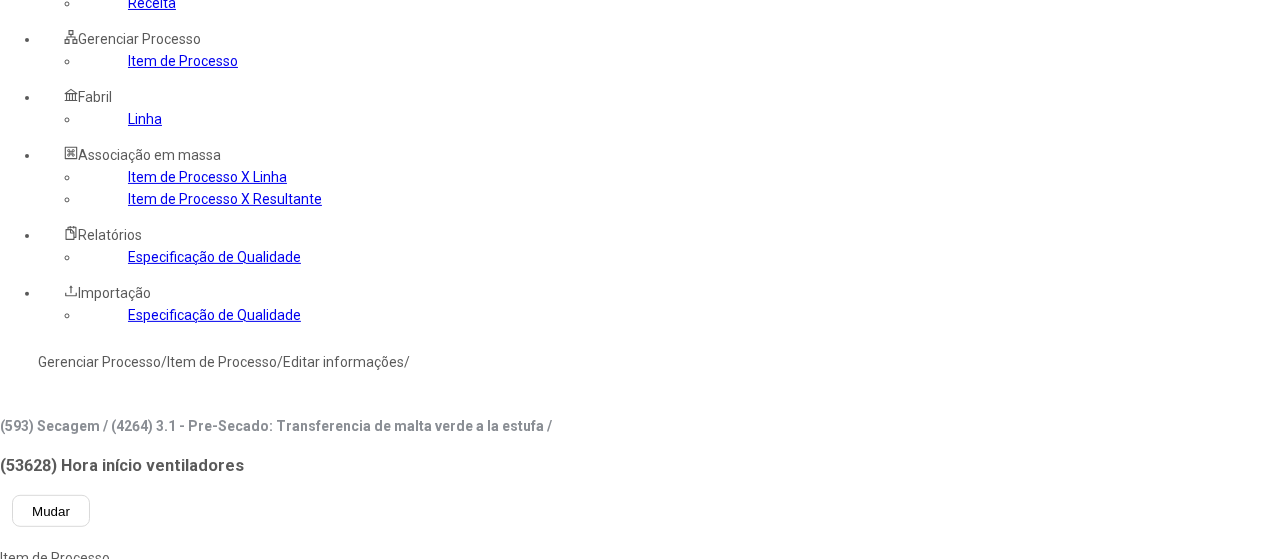 scroll, scrollTop: 200, scrollLeft: 0, axis: vertical 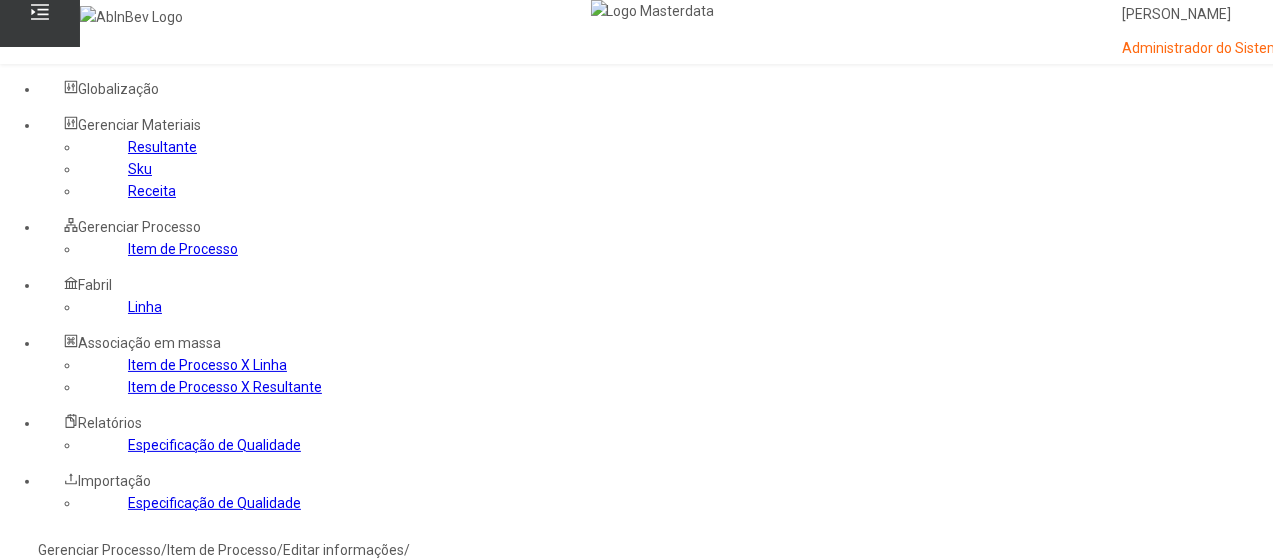 click on "Gerenciar Processo" 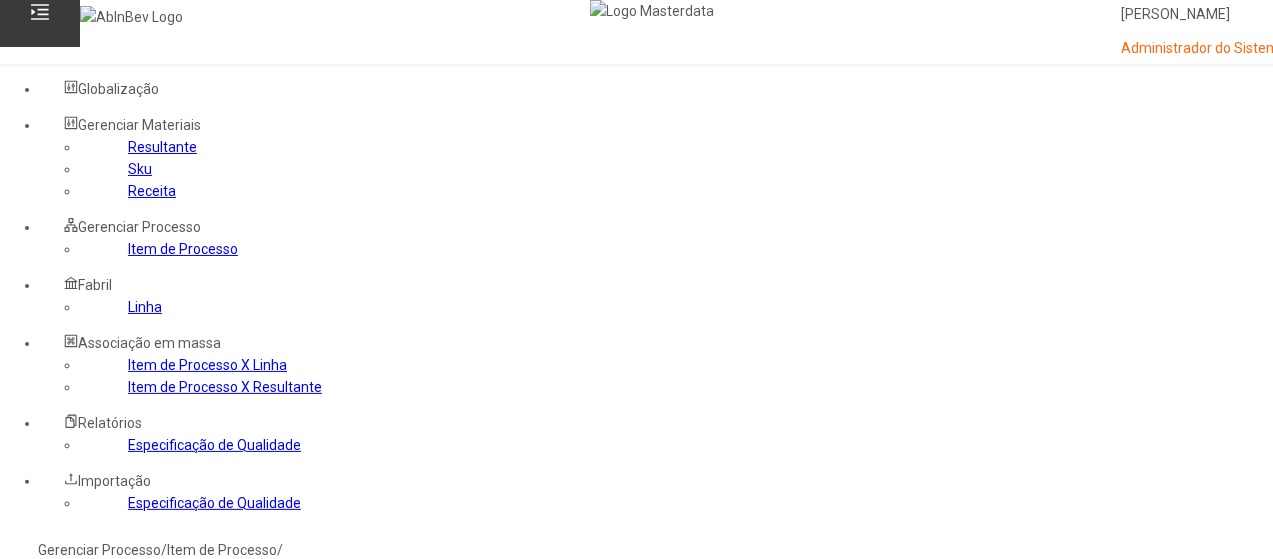 click 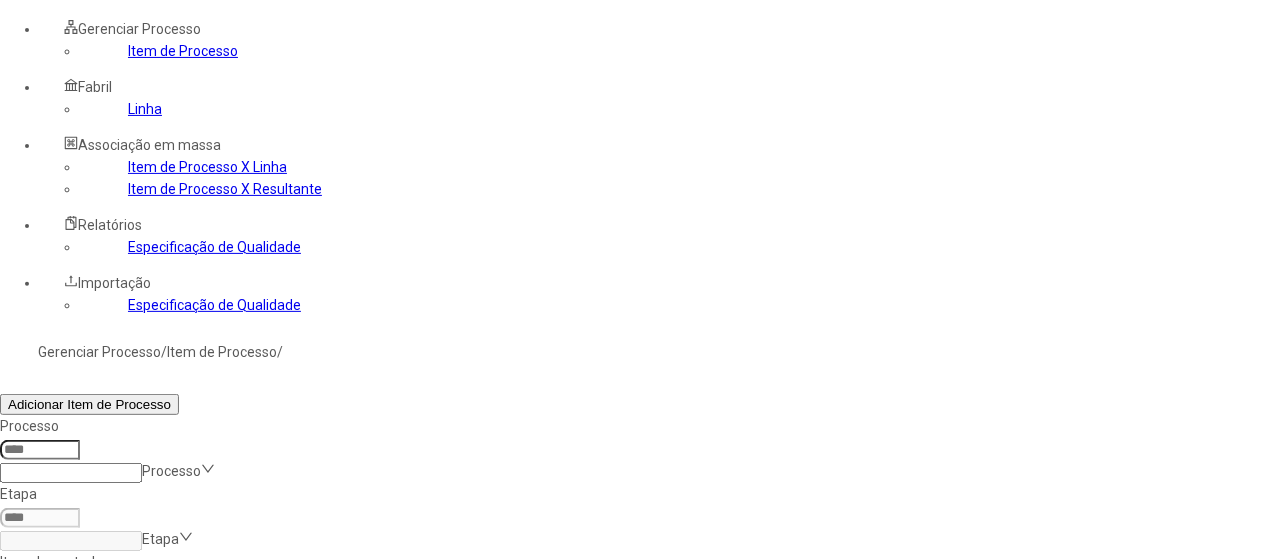 scroll, scrollTop: 200, scrollLeft: 0, axis: vertical 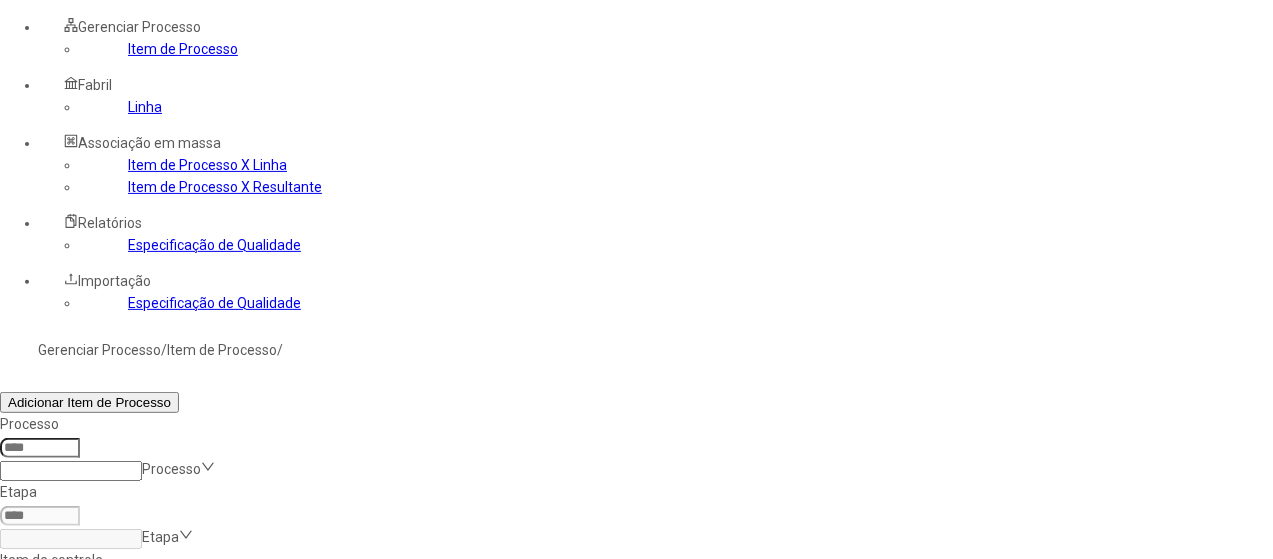 click 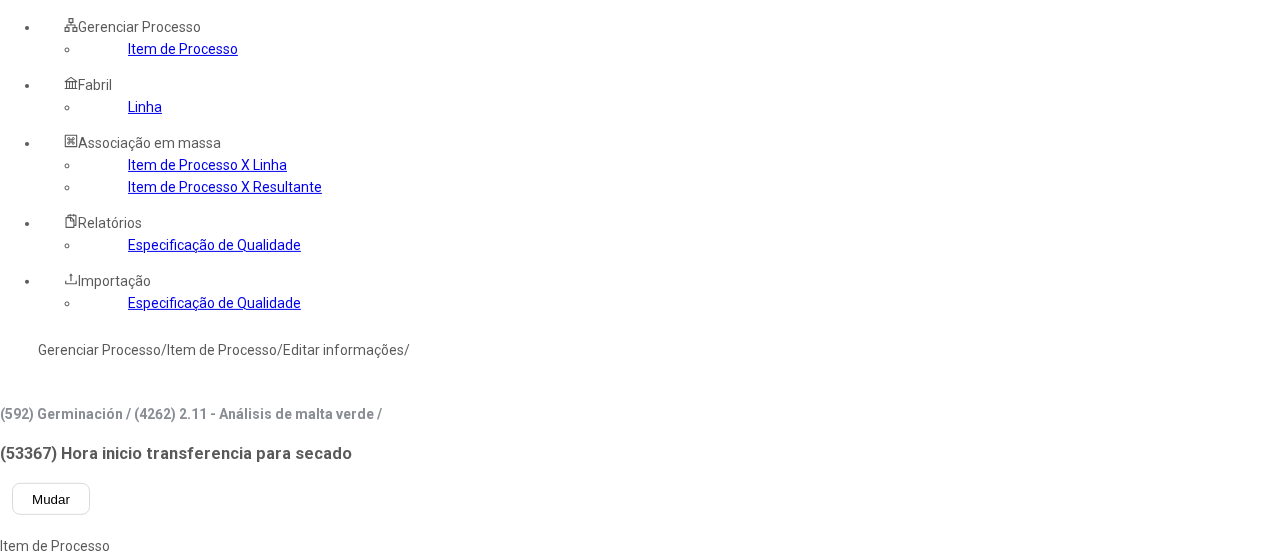 click on "Linha" 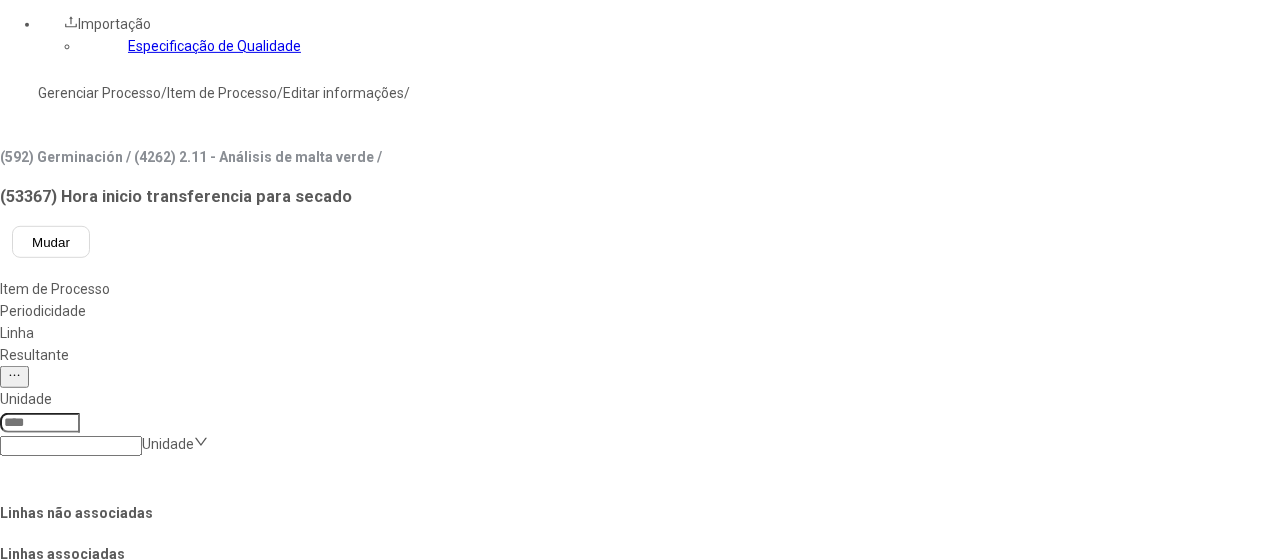 scroll, scrollTop: 500, scrollLeft: 0, axis: vertical 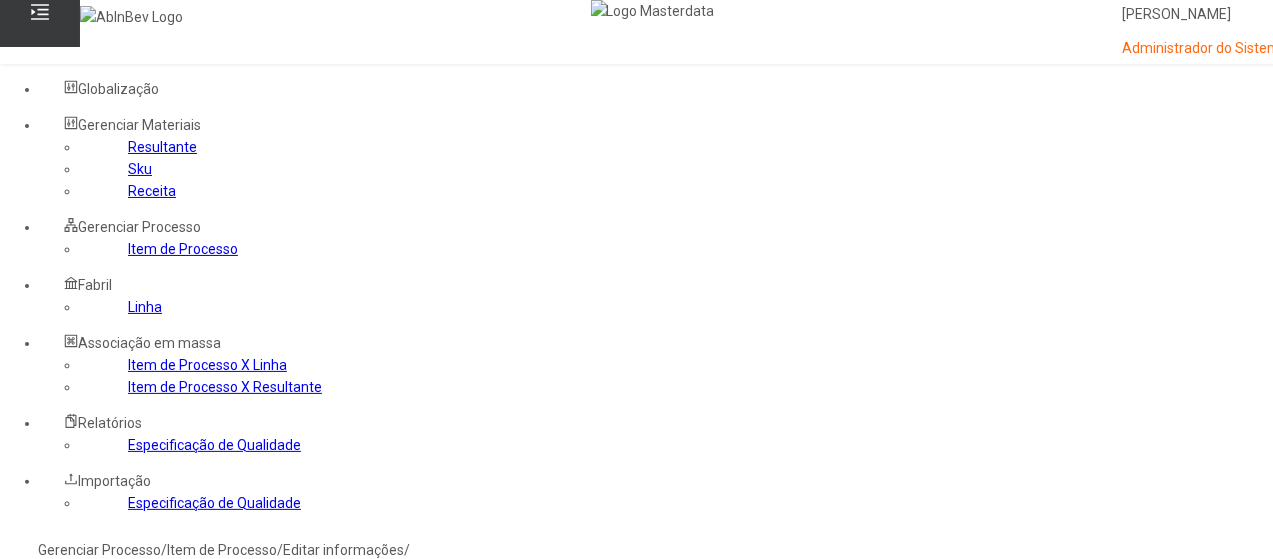 click on "Gerenciar Processo" 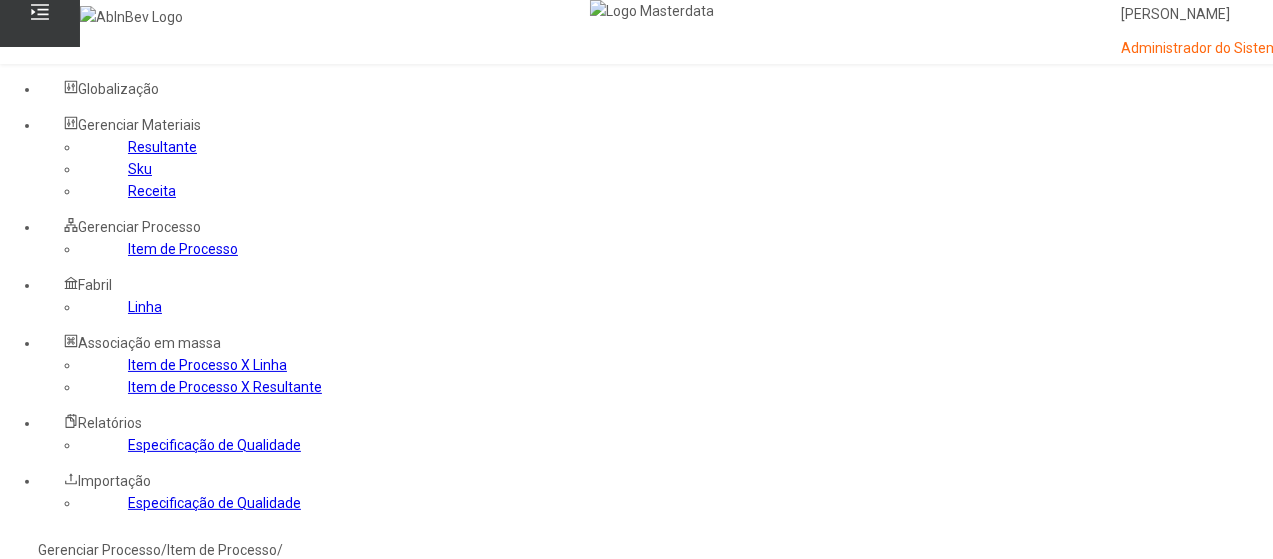 click 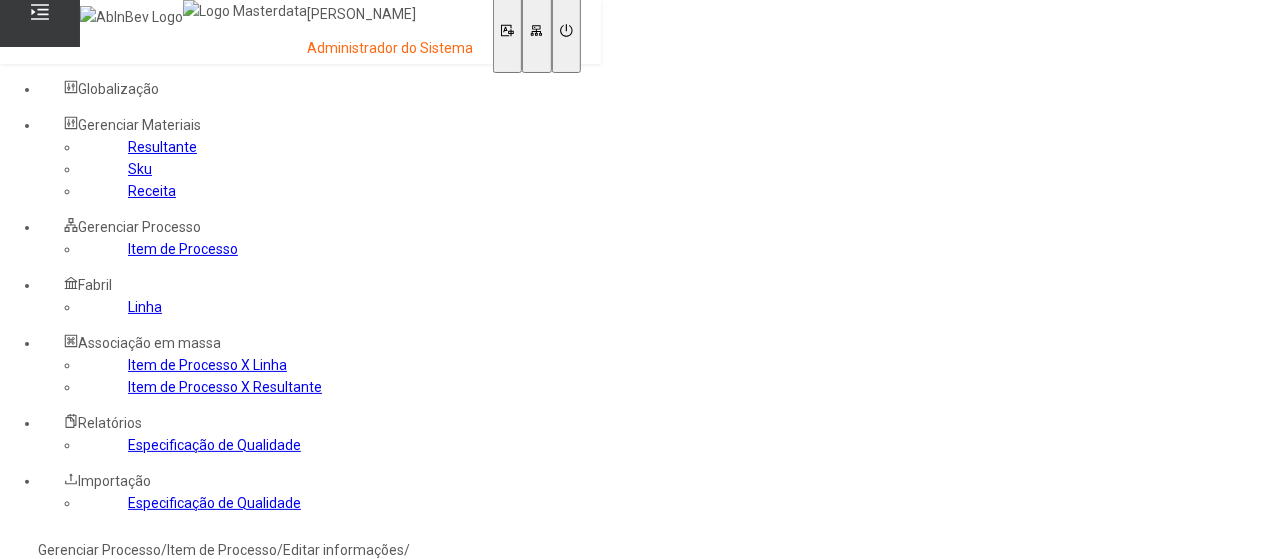 type on "*****" 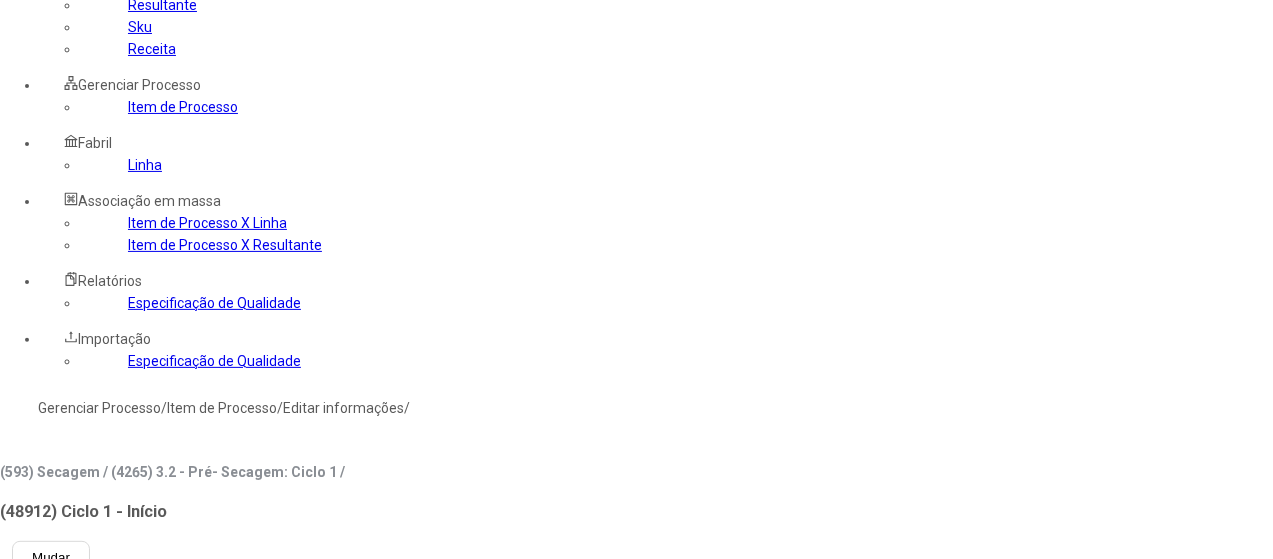 scroll, scrollTop: 100, scrollLeft: 0, axis: vertical 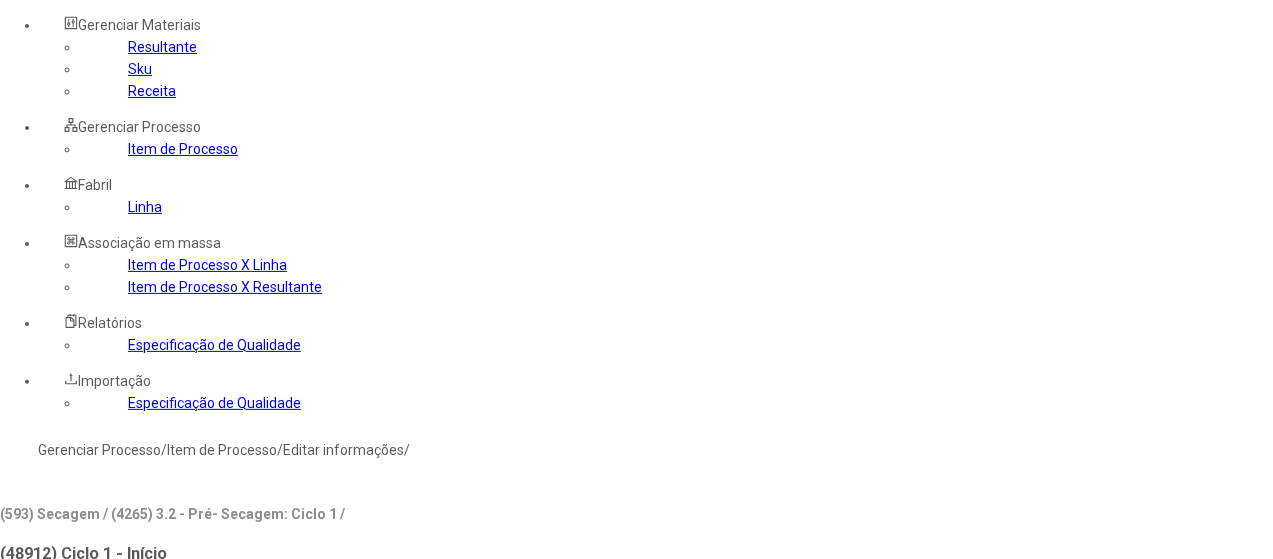 click on "Gerenciar Processo" 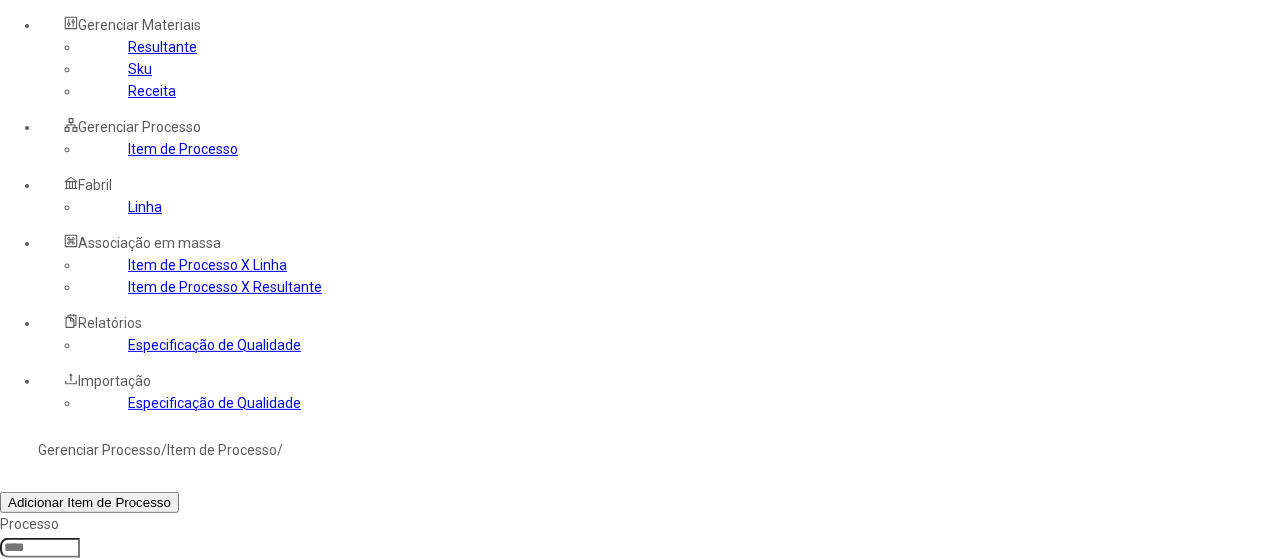 click 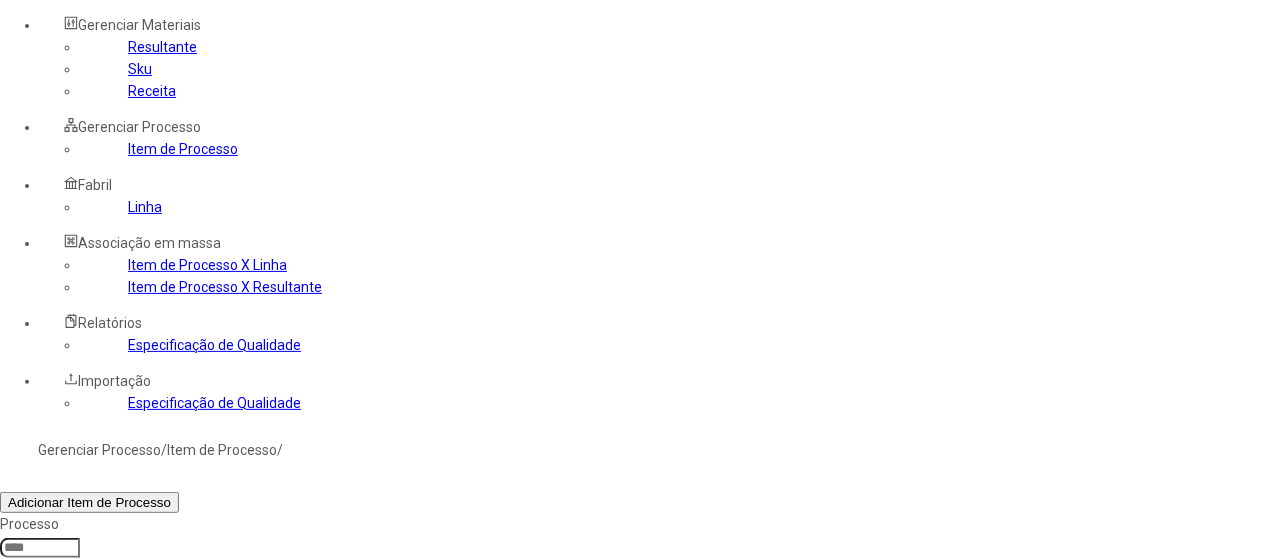 type on "*****" 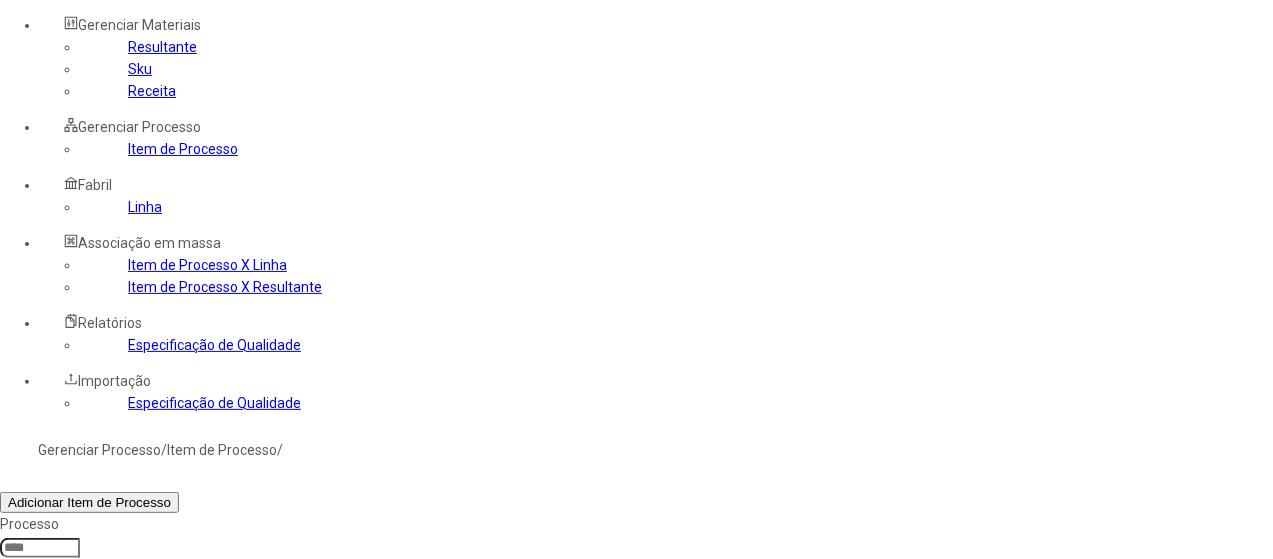 click on "Filtrar" 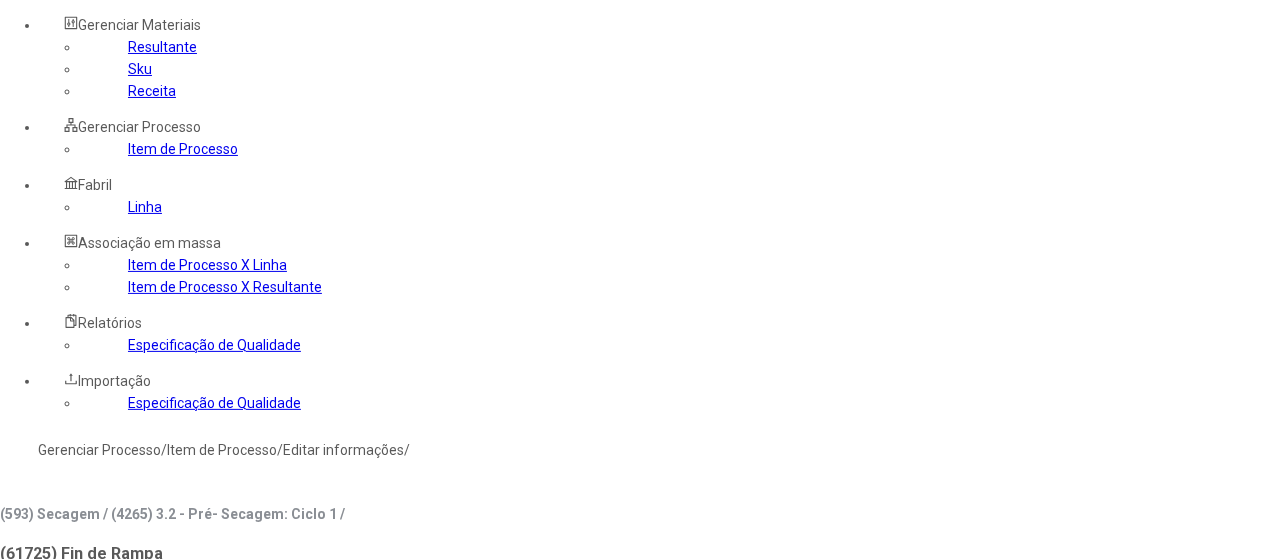 type on "*****" 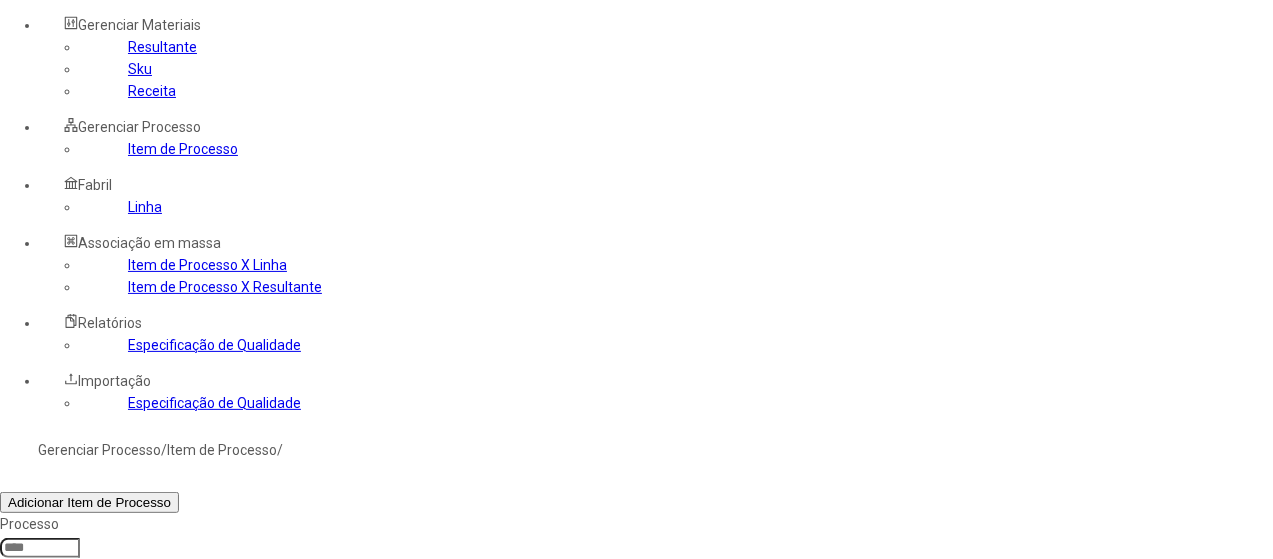 click 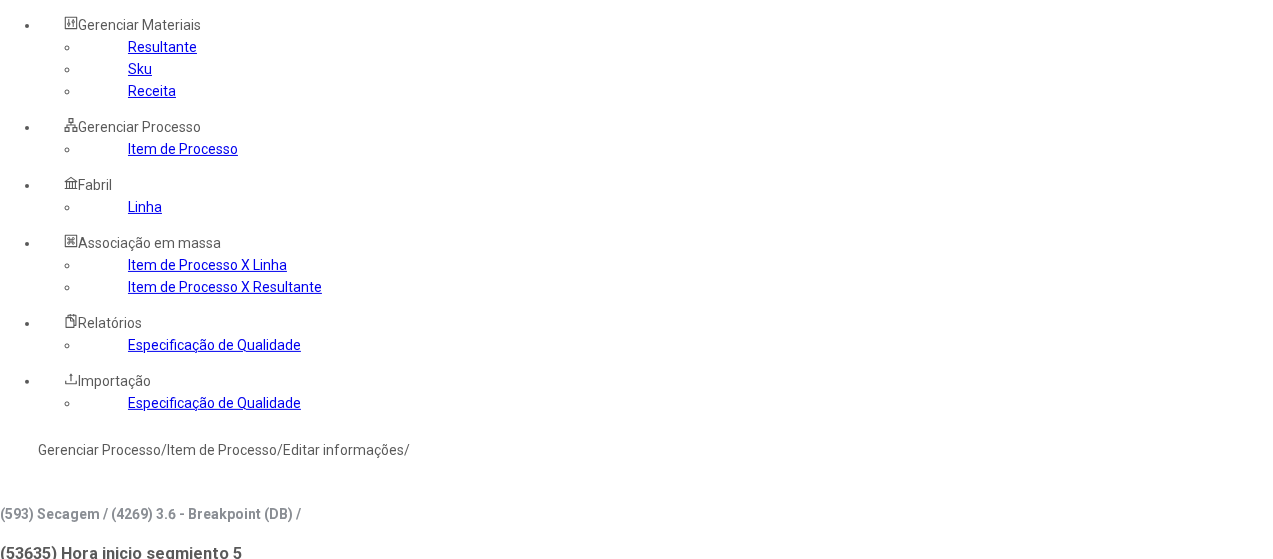 type on "*****" 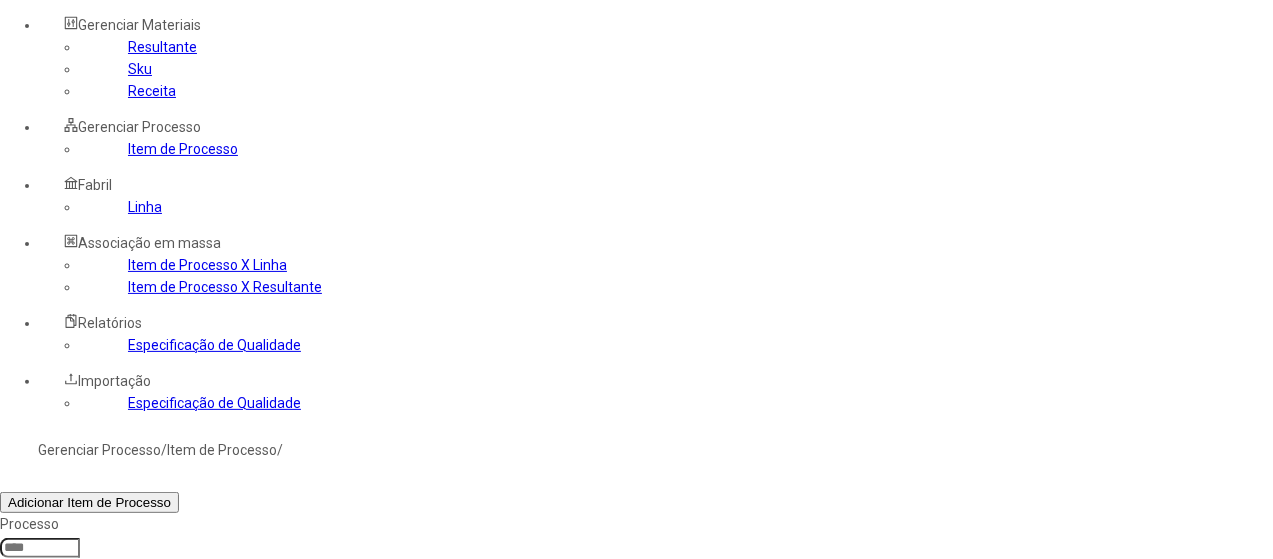 click 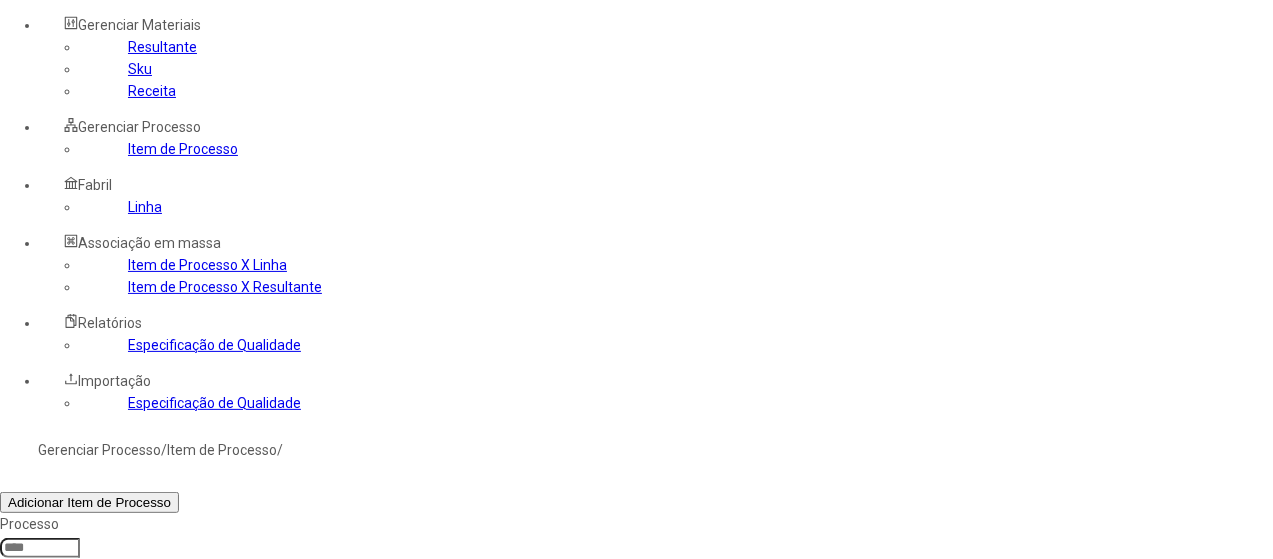 type on "*****" 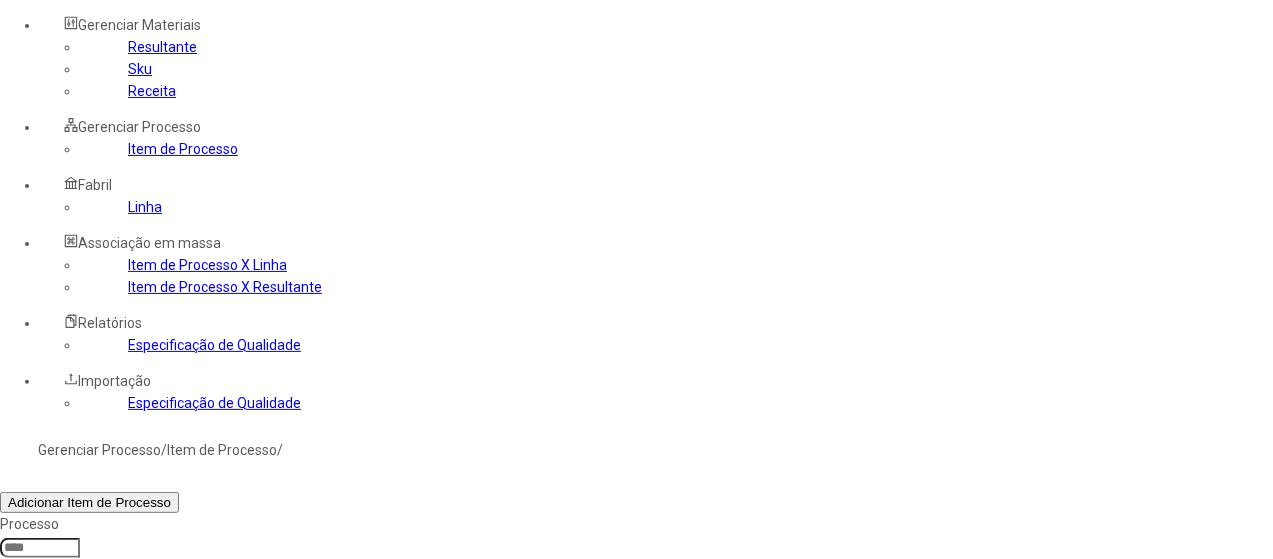 click on "Filtrar" 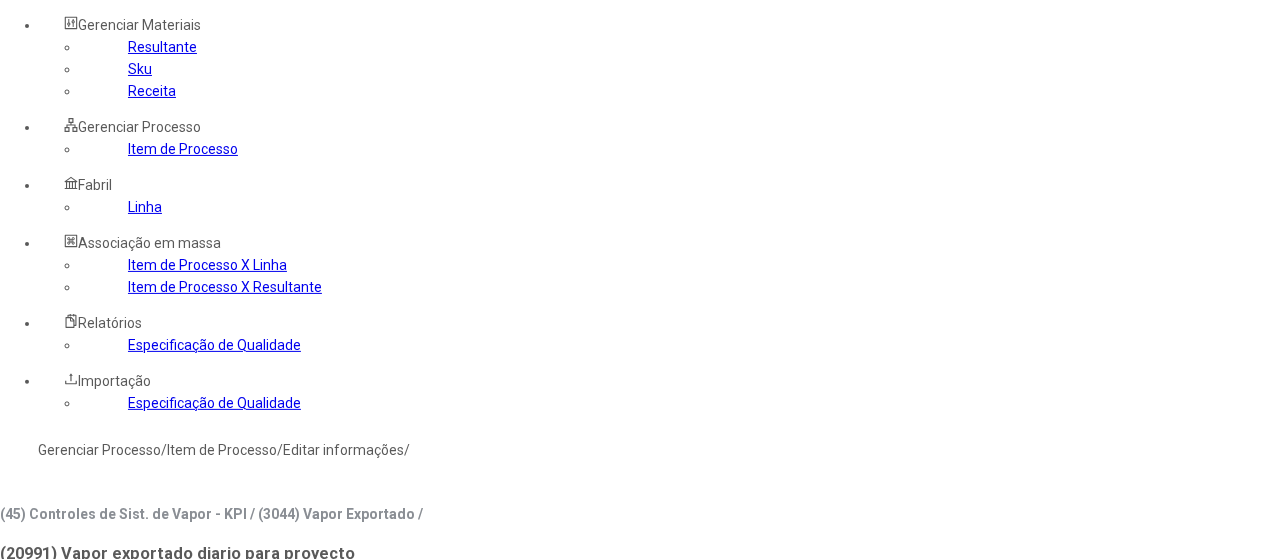 type on "*****" 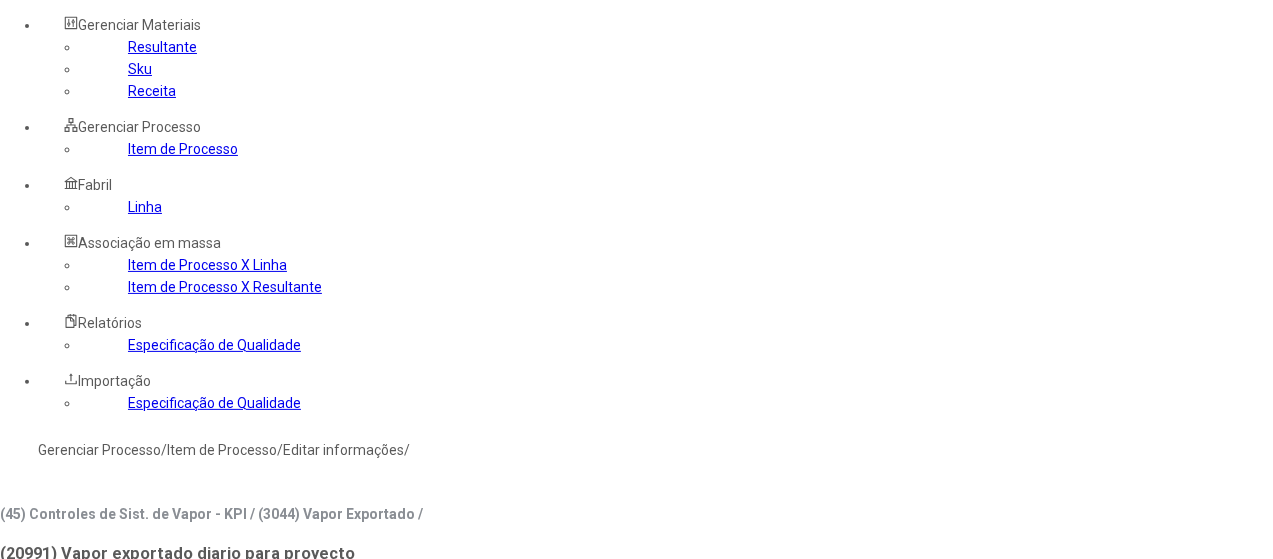click at bounding box center [40, 780] 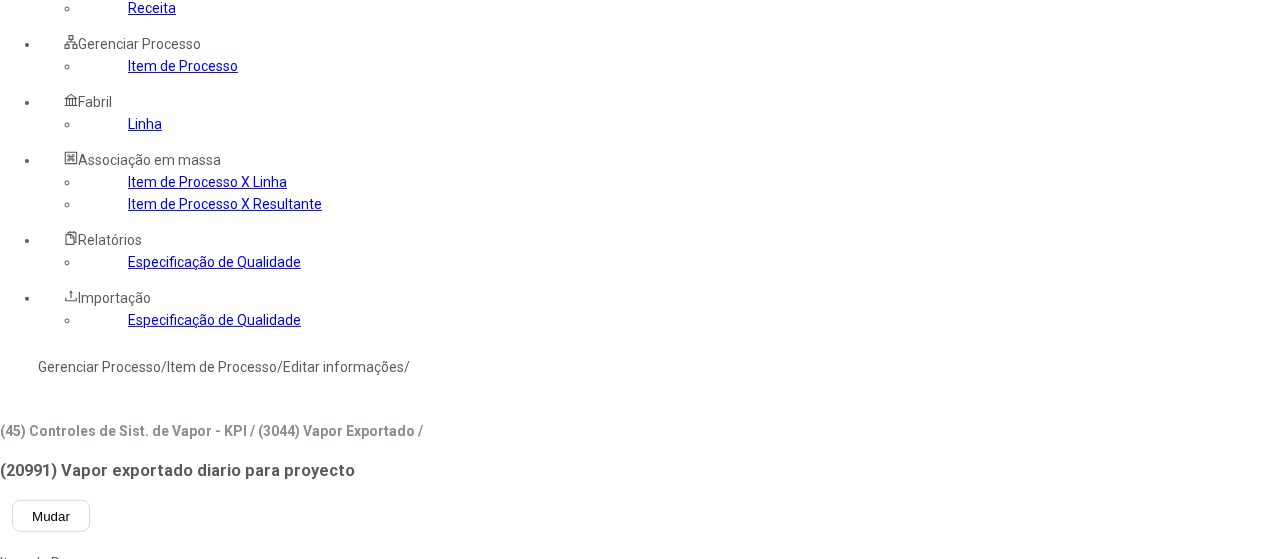scroll, scrollTop: 300, scrollLeft: 0, axis: vertical 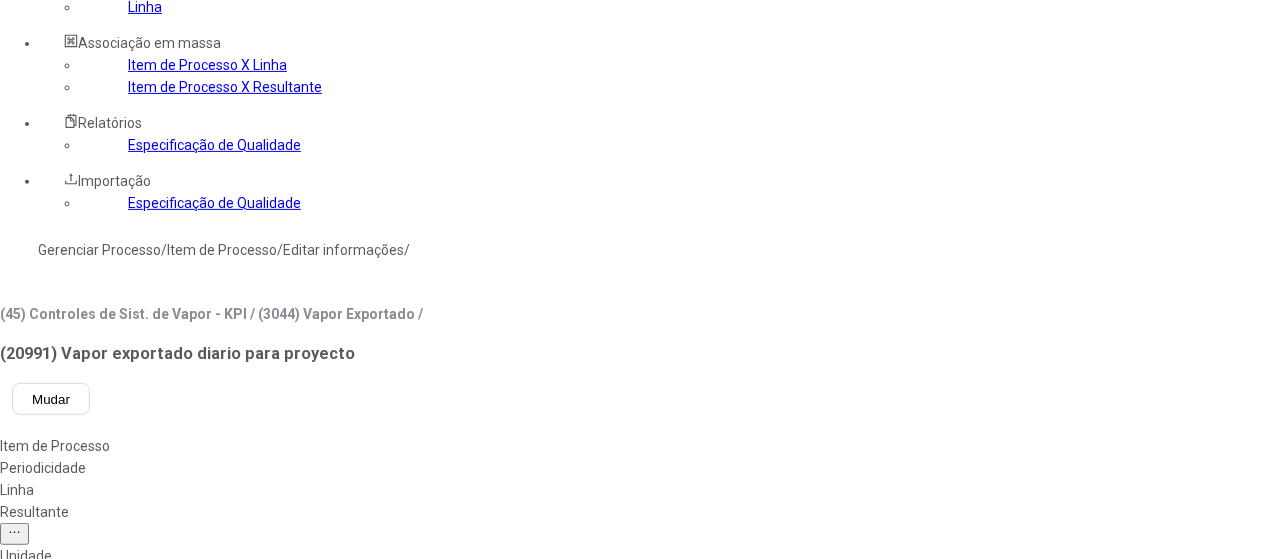 type on "***" 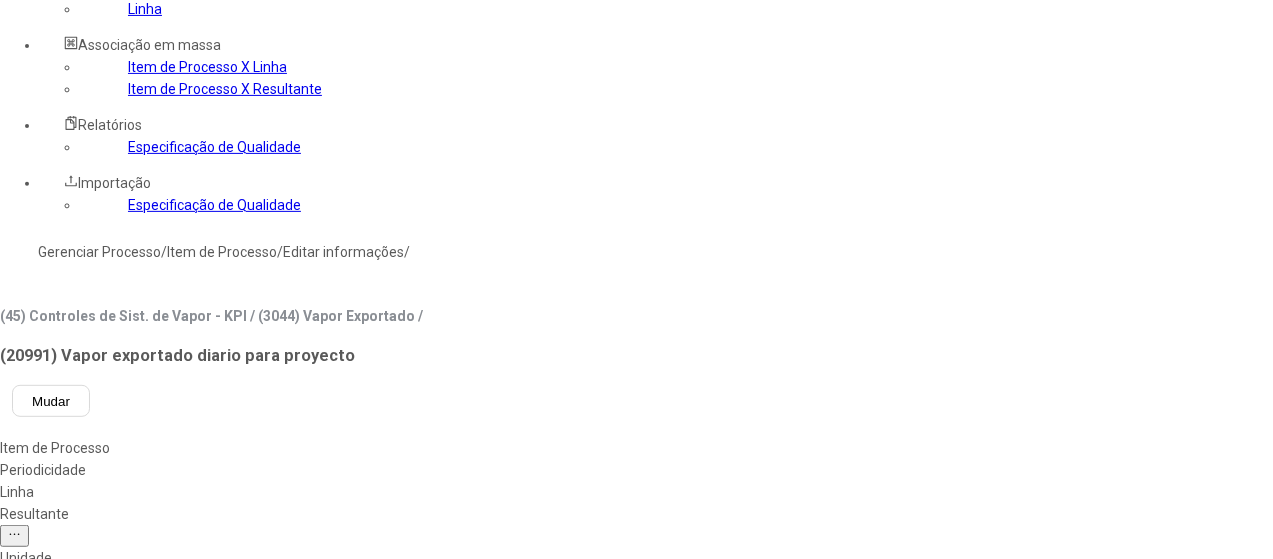 scroll, scrollTop: 100, scrollLeft: 0, axis: vertical 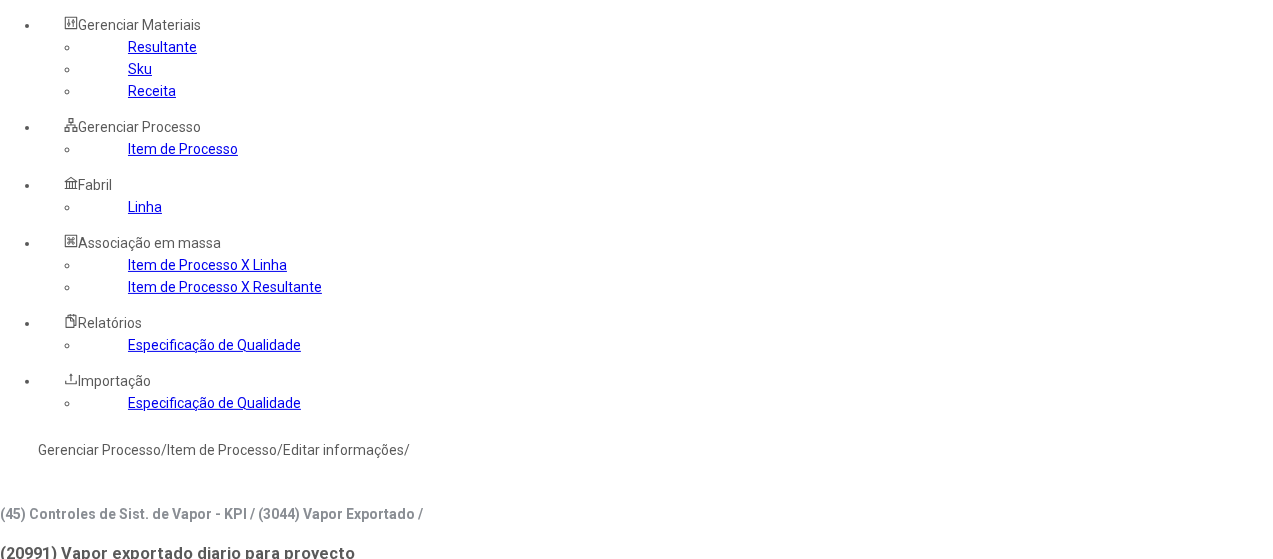 type on "**" 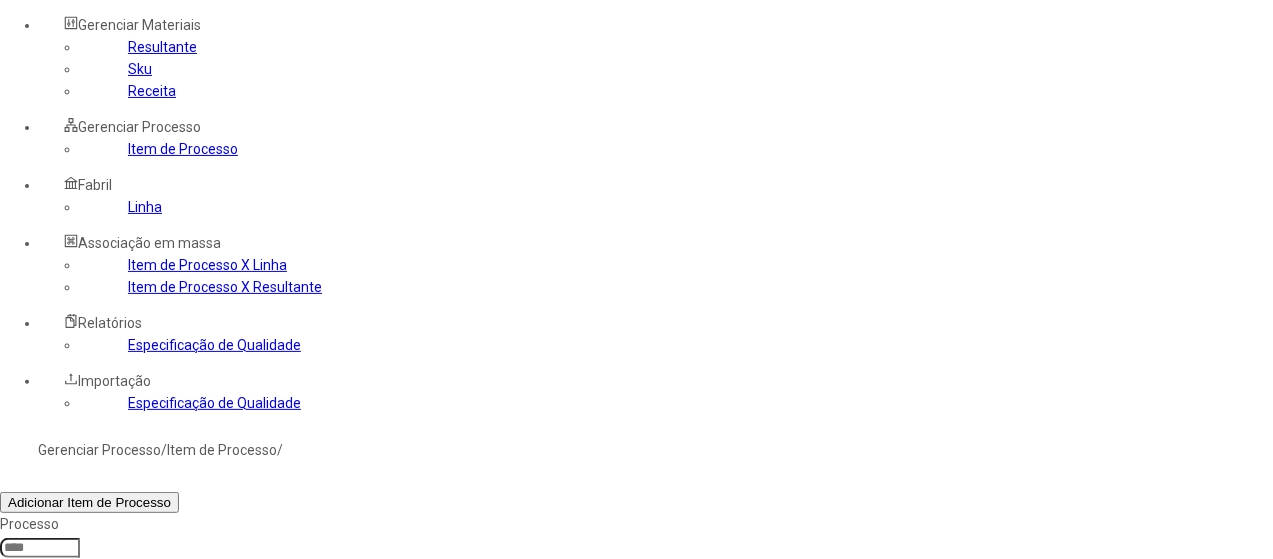 click 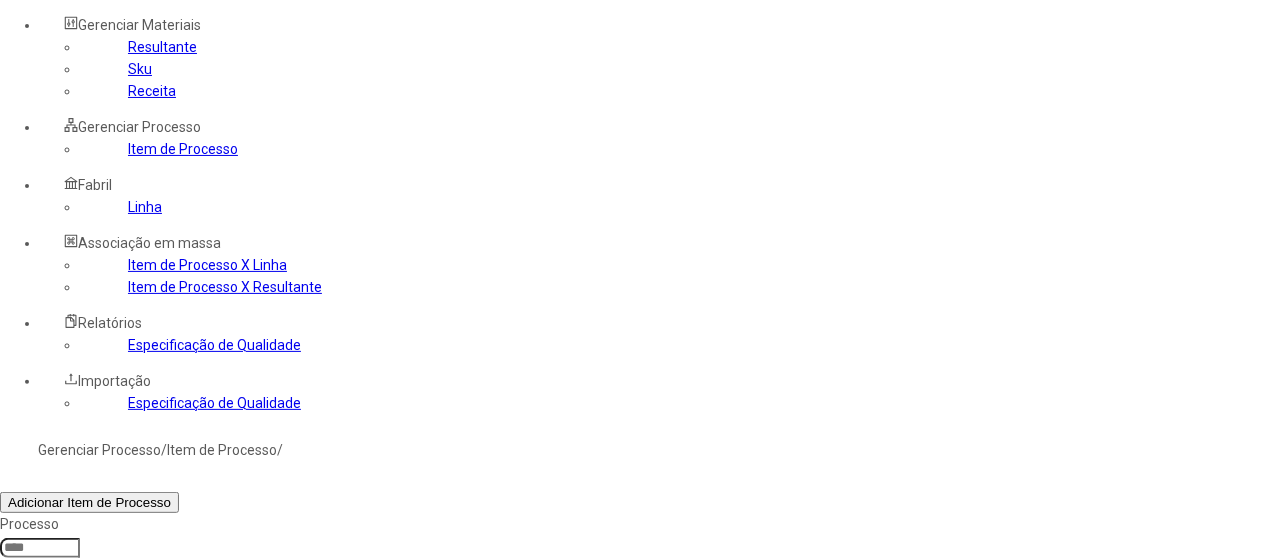 type on "*****" 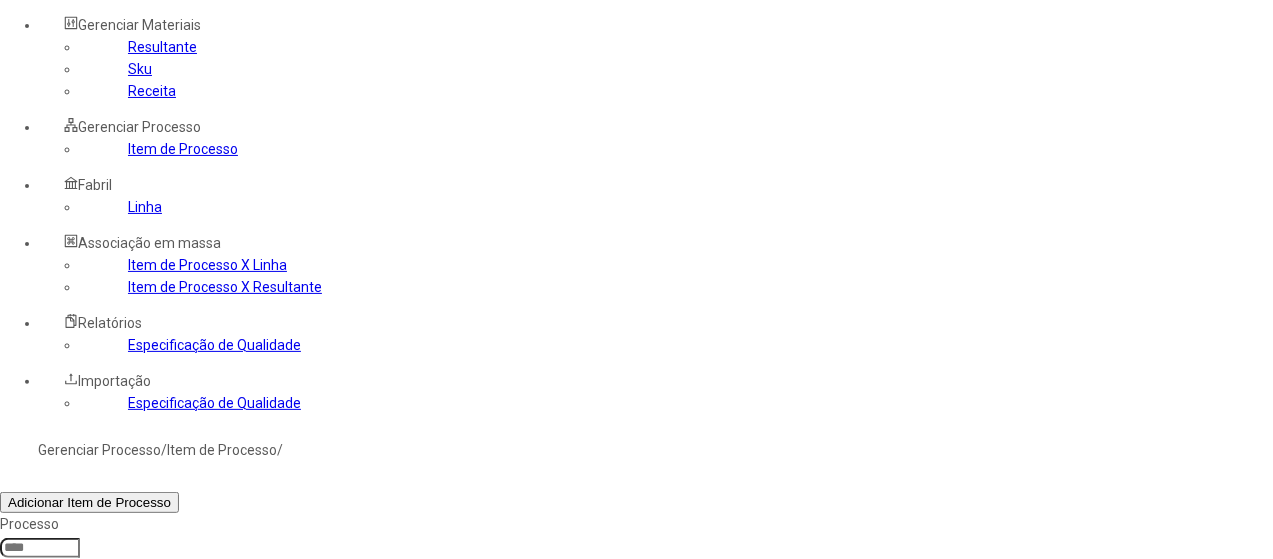 click on "Filtrar" 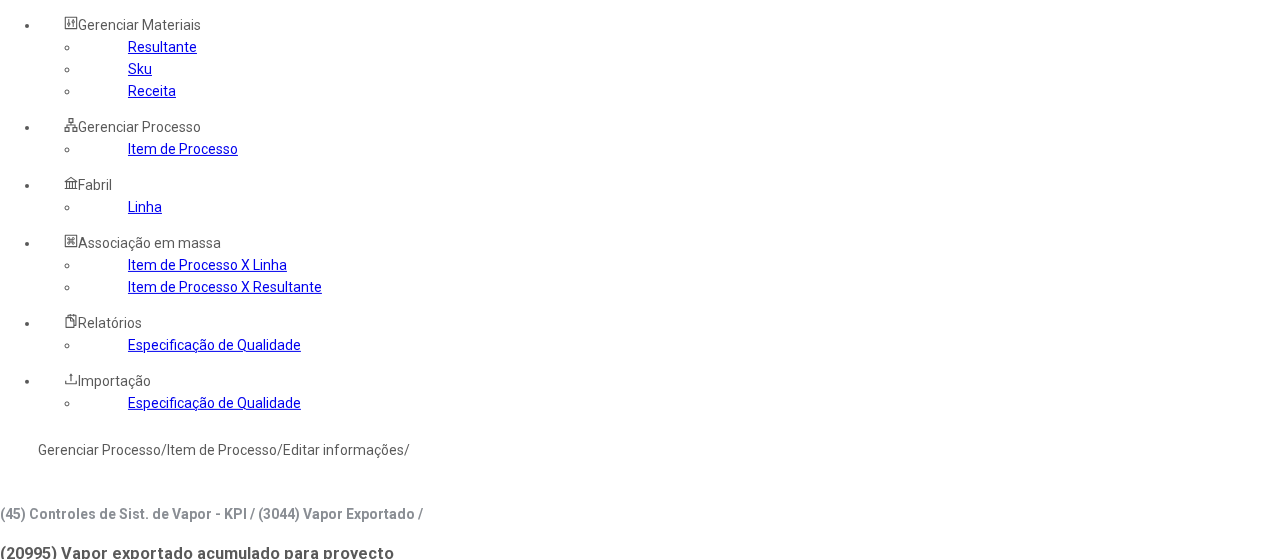 type on "****" 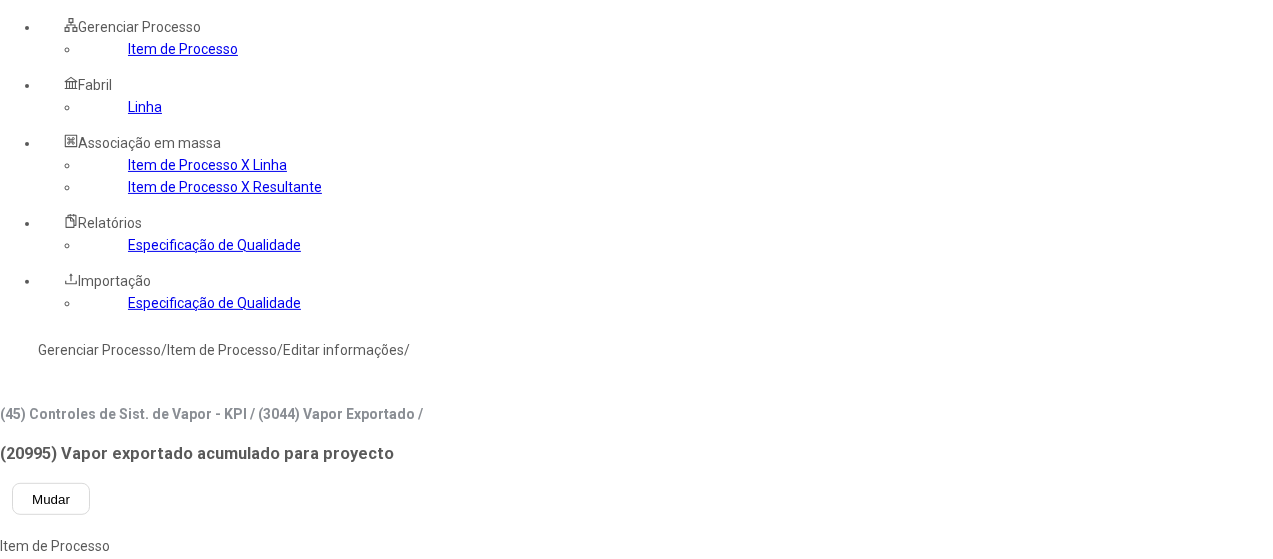 scroll, scrollTop: 200, scrollLeft: 0, axis: vertical 